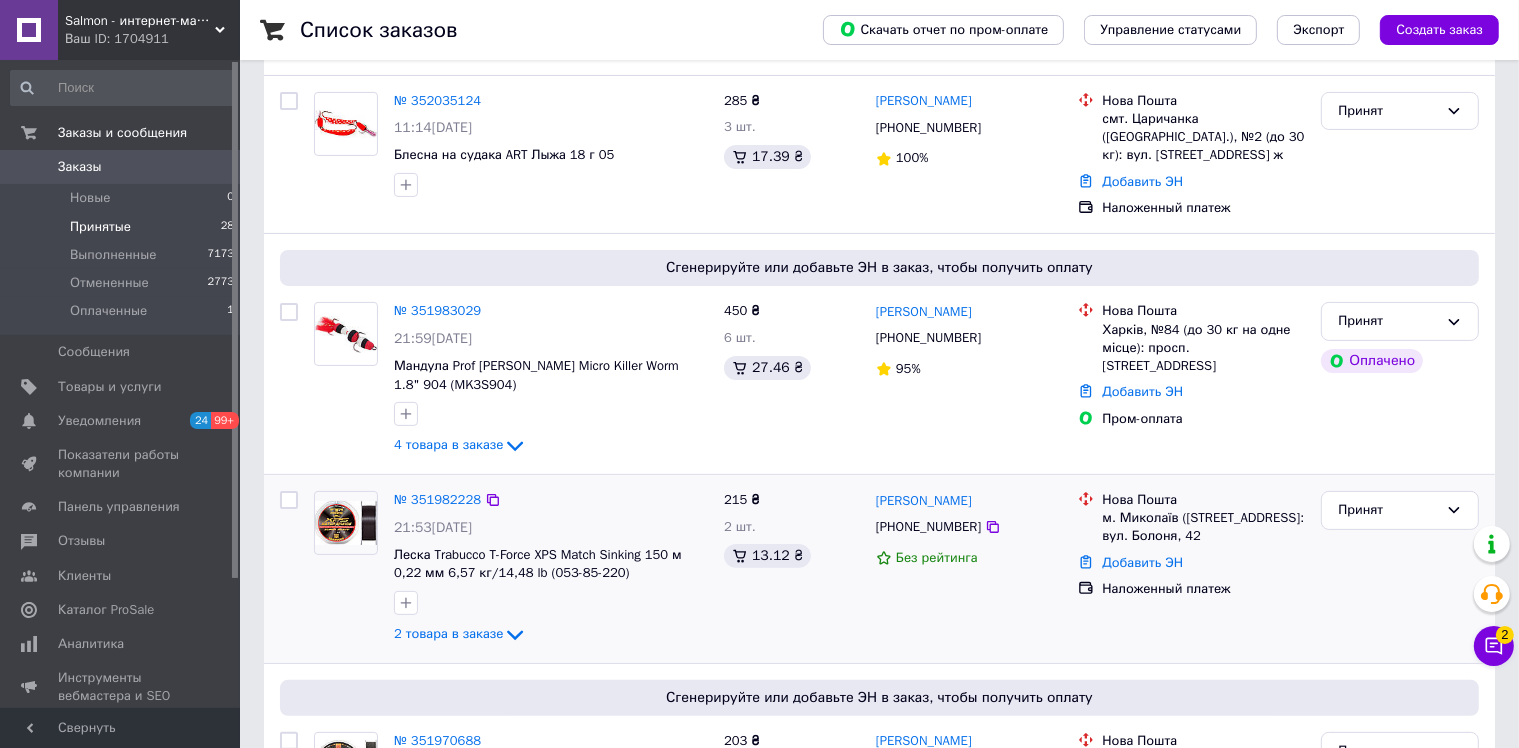 scroll, scrollTop: 500, scrollLeft: 0, axis: vertical 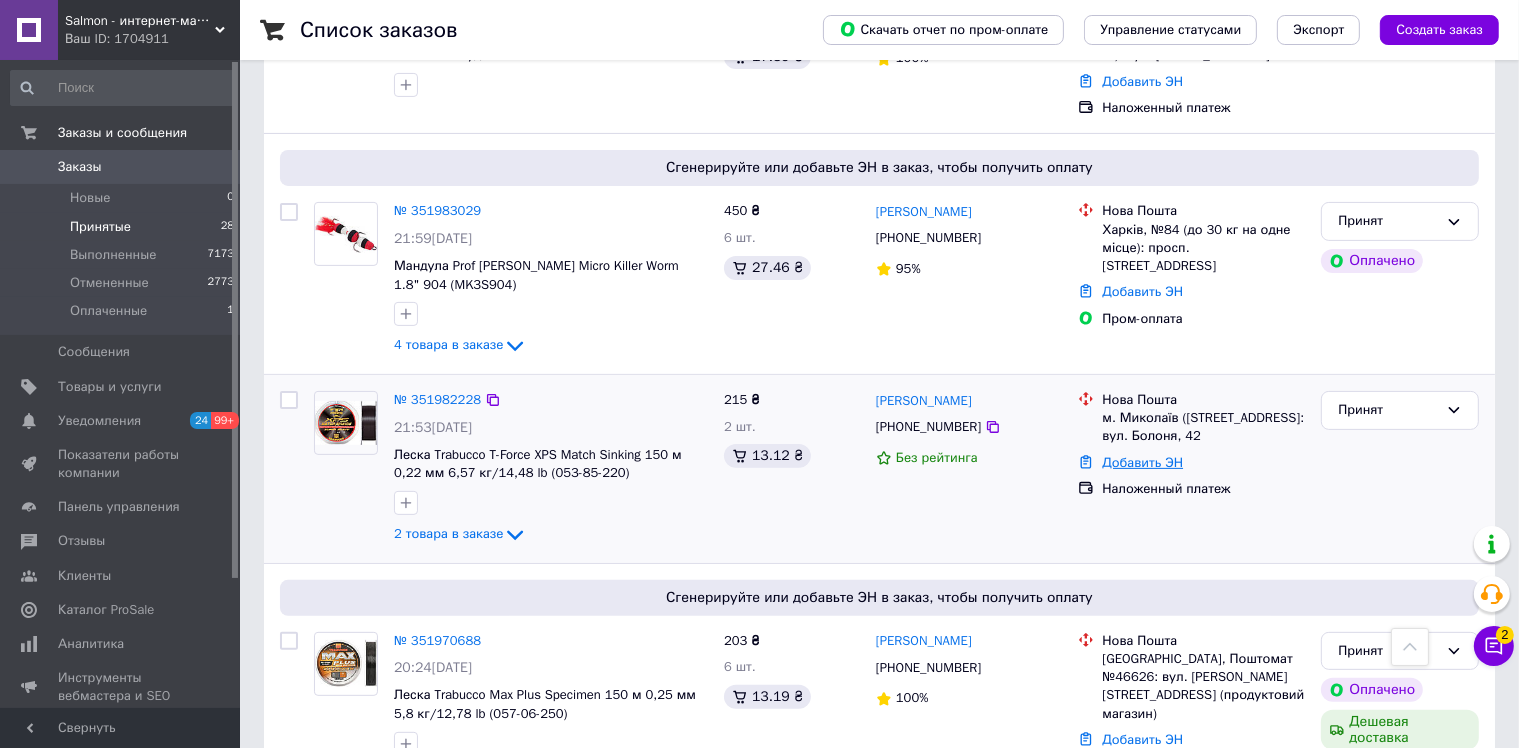 click on "Добавить ЭН" at bounding box center (1142, 462) 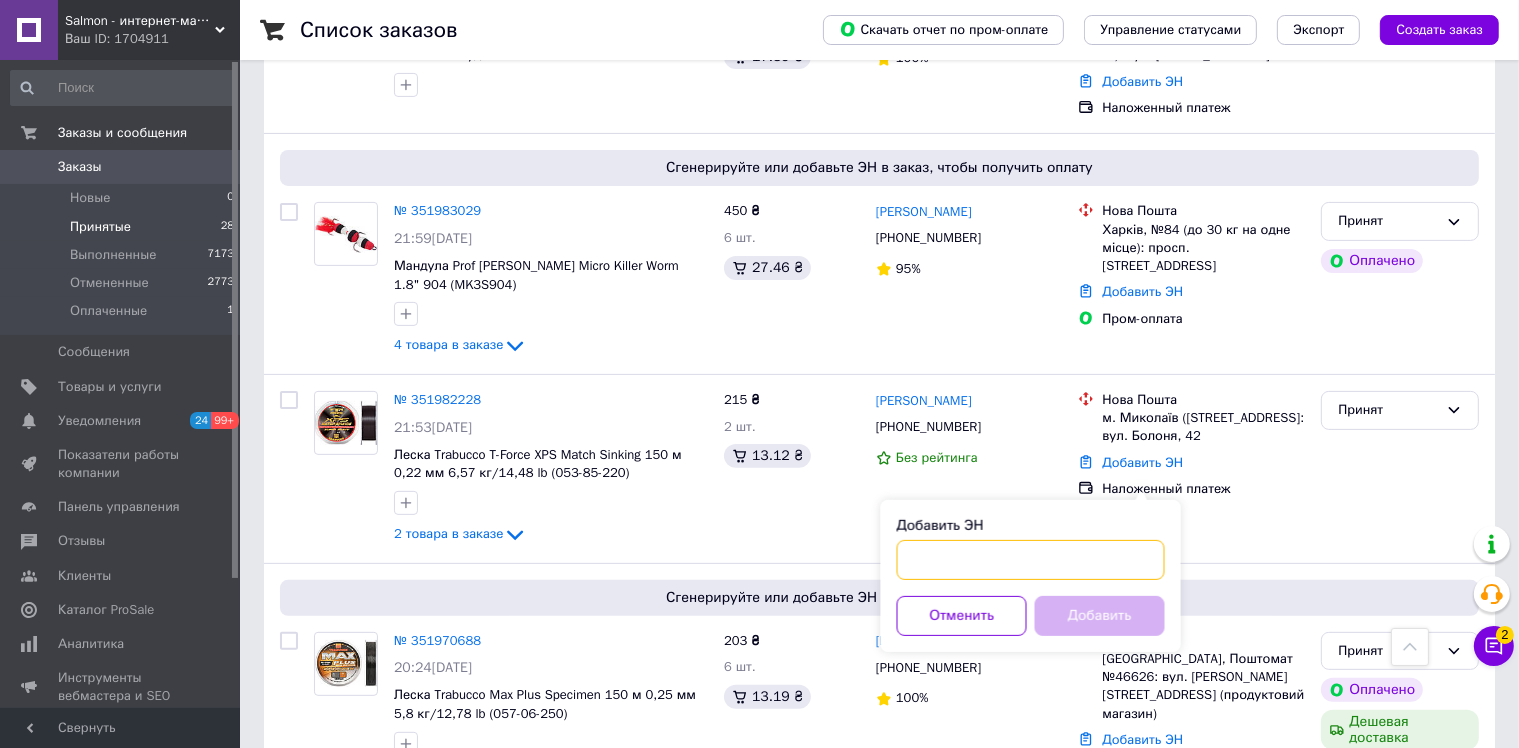click on "Добавить ЭН" at bounding box center (1031, 560) 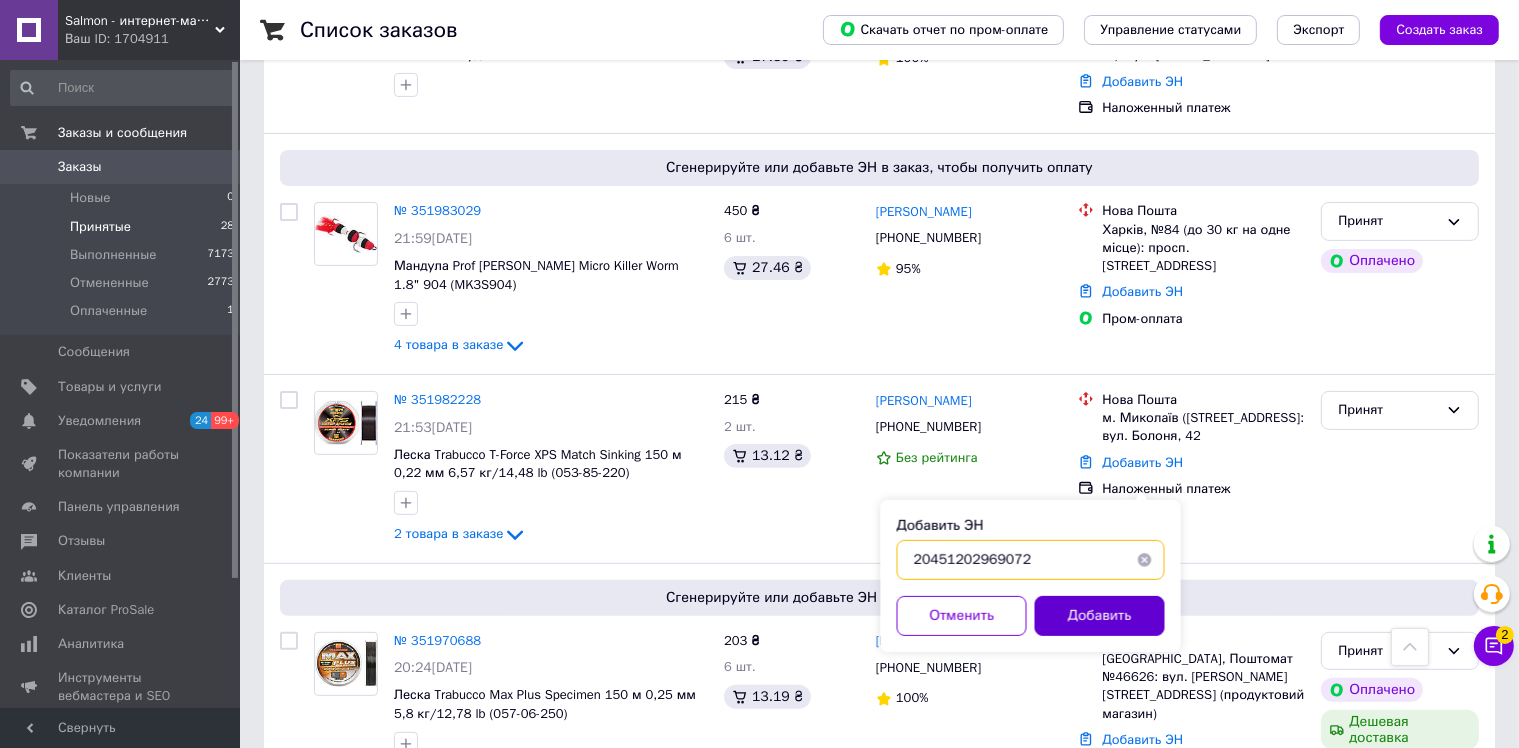 type on "20451202969072" 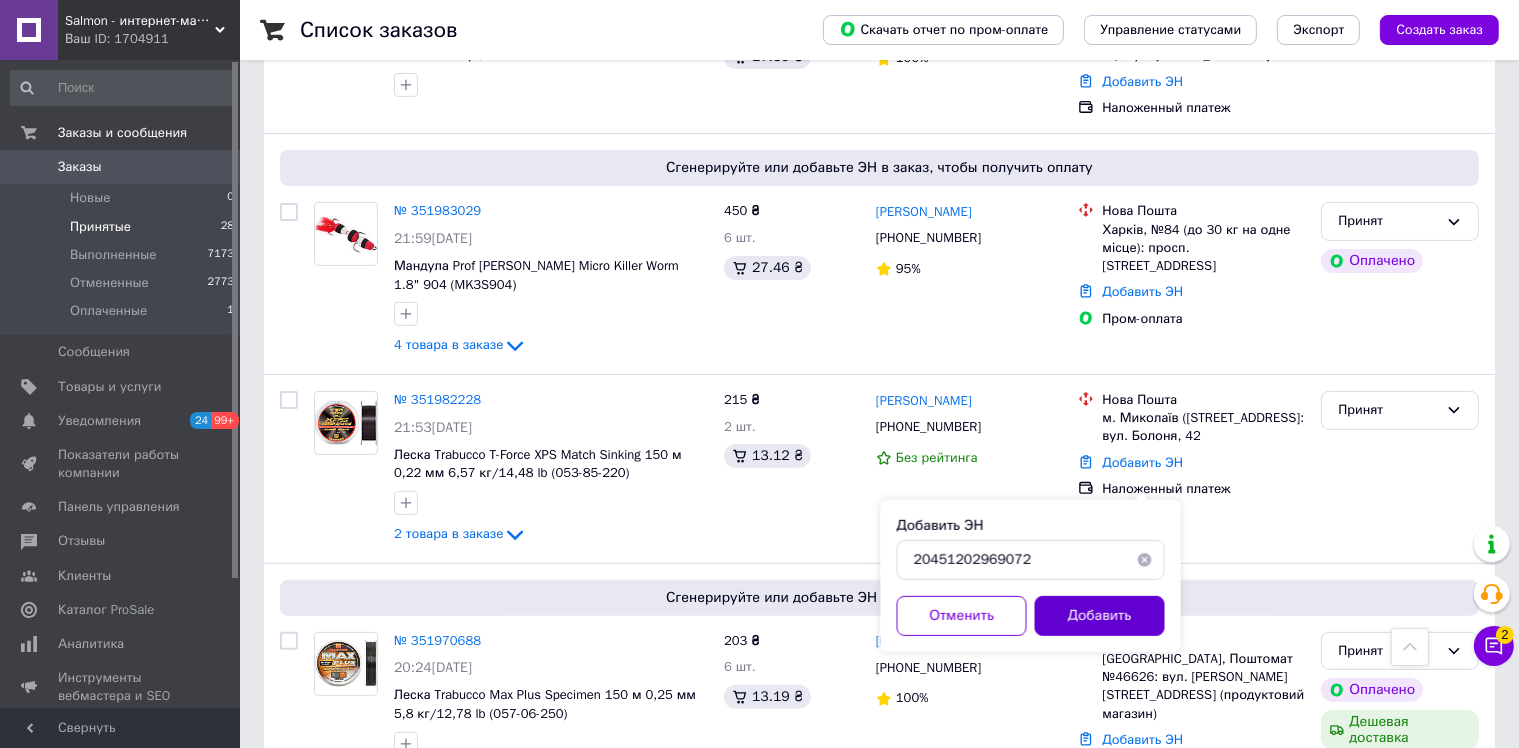 click on "Добавить" at bounding box center [1100, 616] 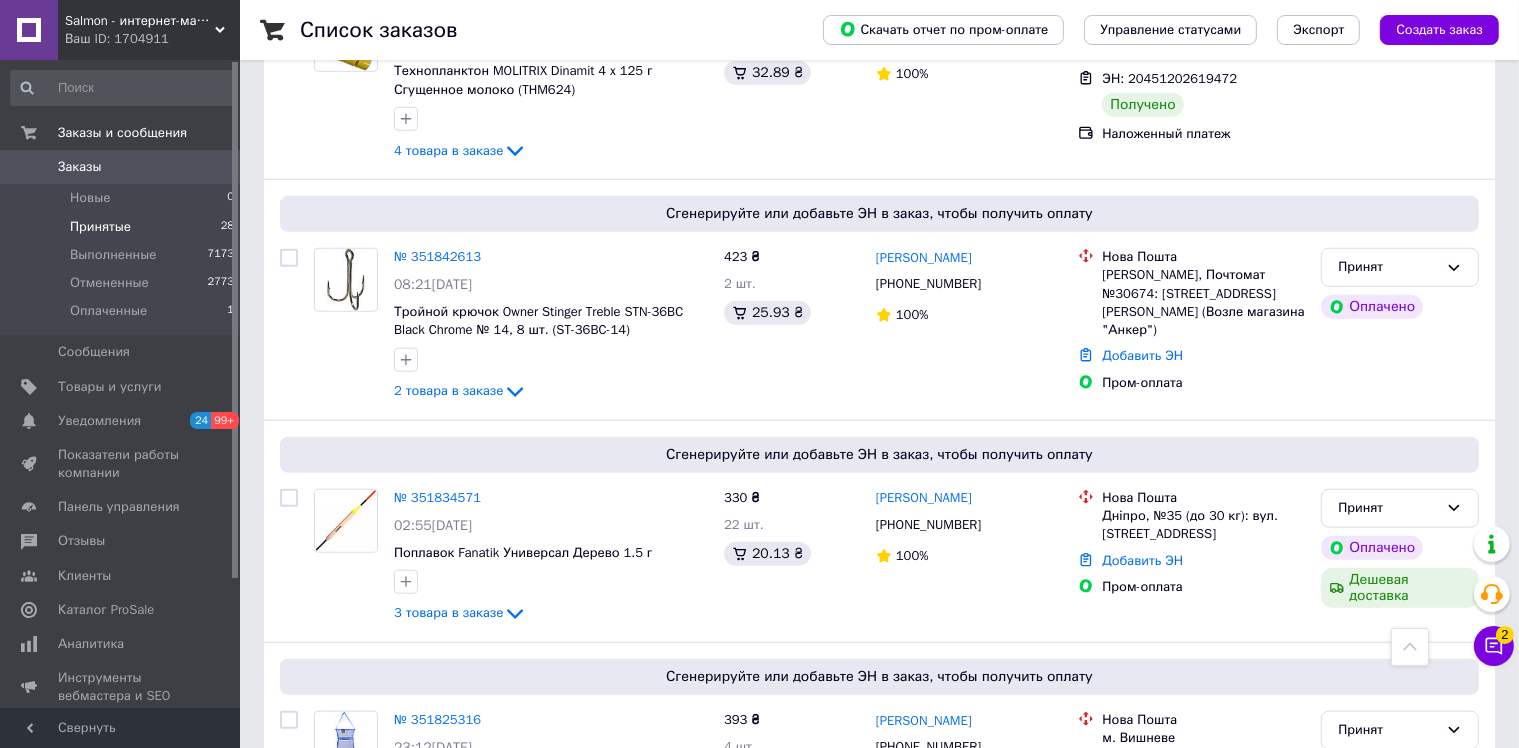 scroll, scrollTop: 1630, scrollLeft: 0, axis: vertical 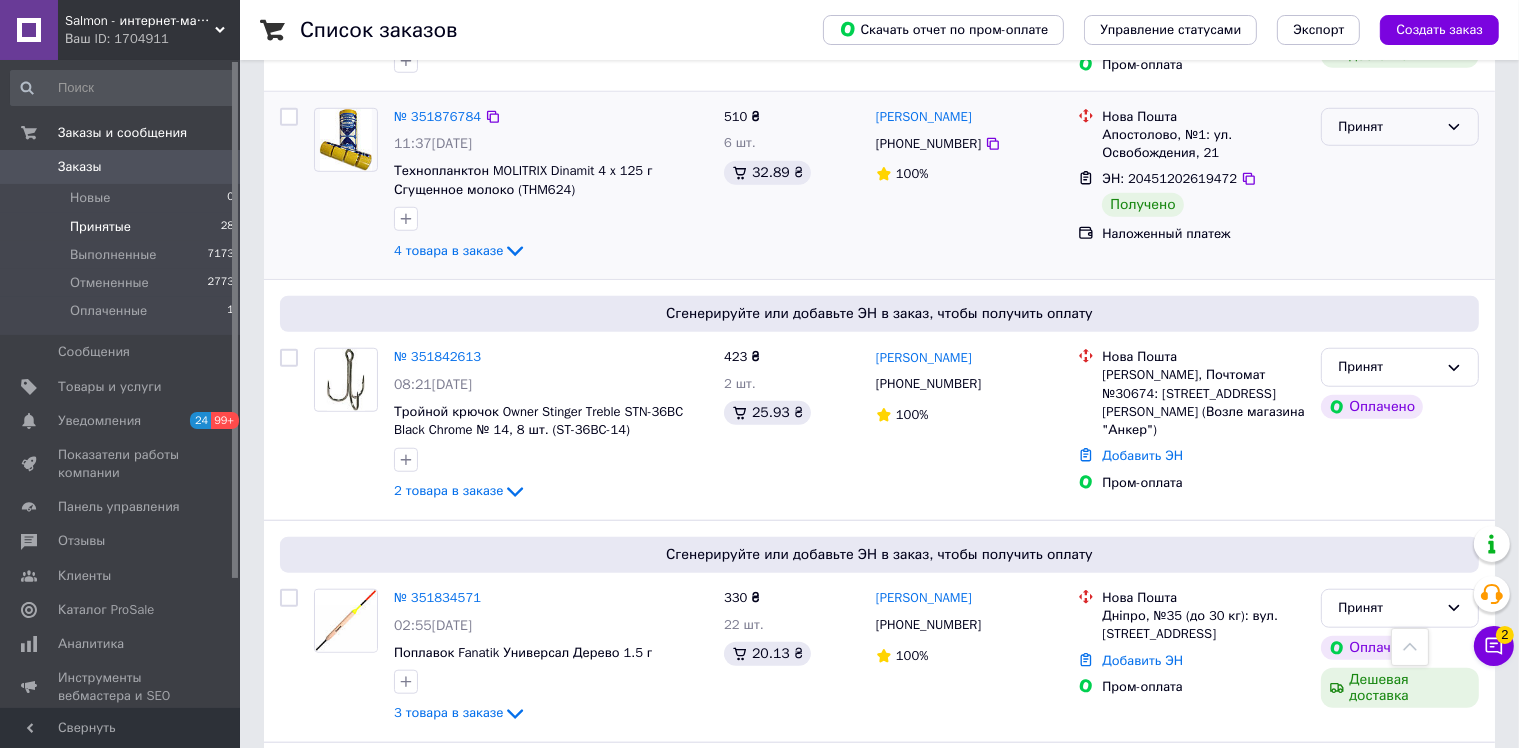 click on "Принят" at bounding box center [1388, 127] 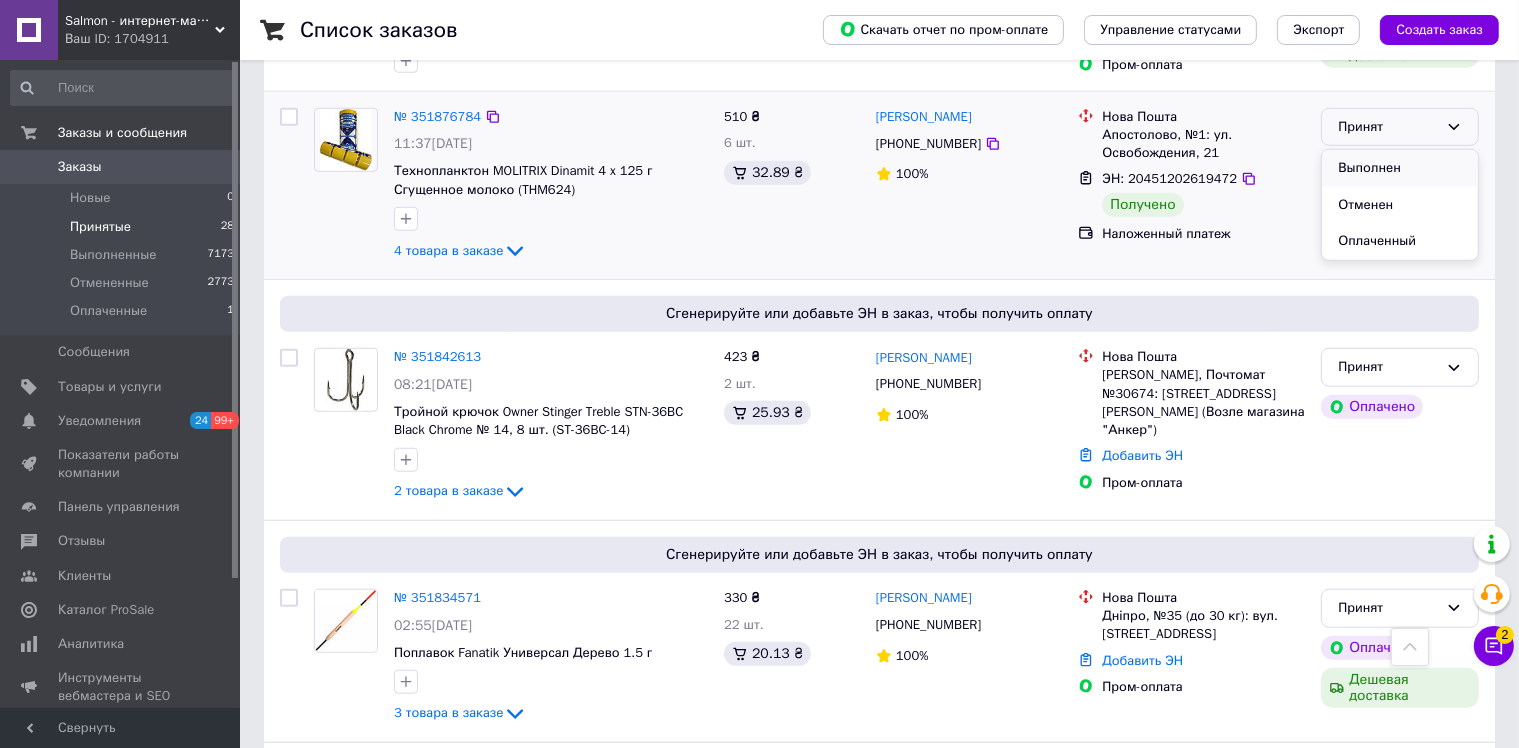 click on "Выполнен" at bounding box center (1400, 168) 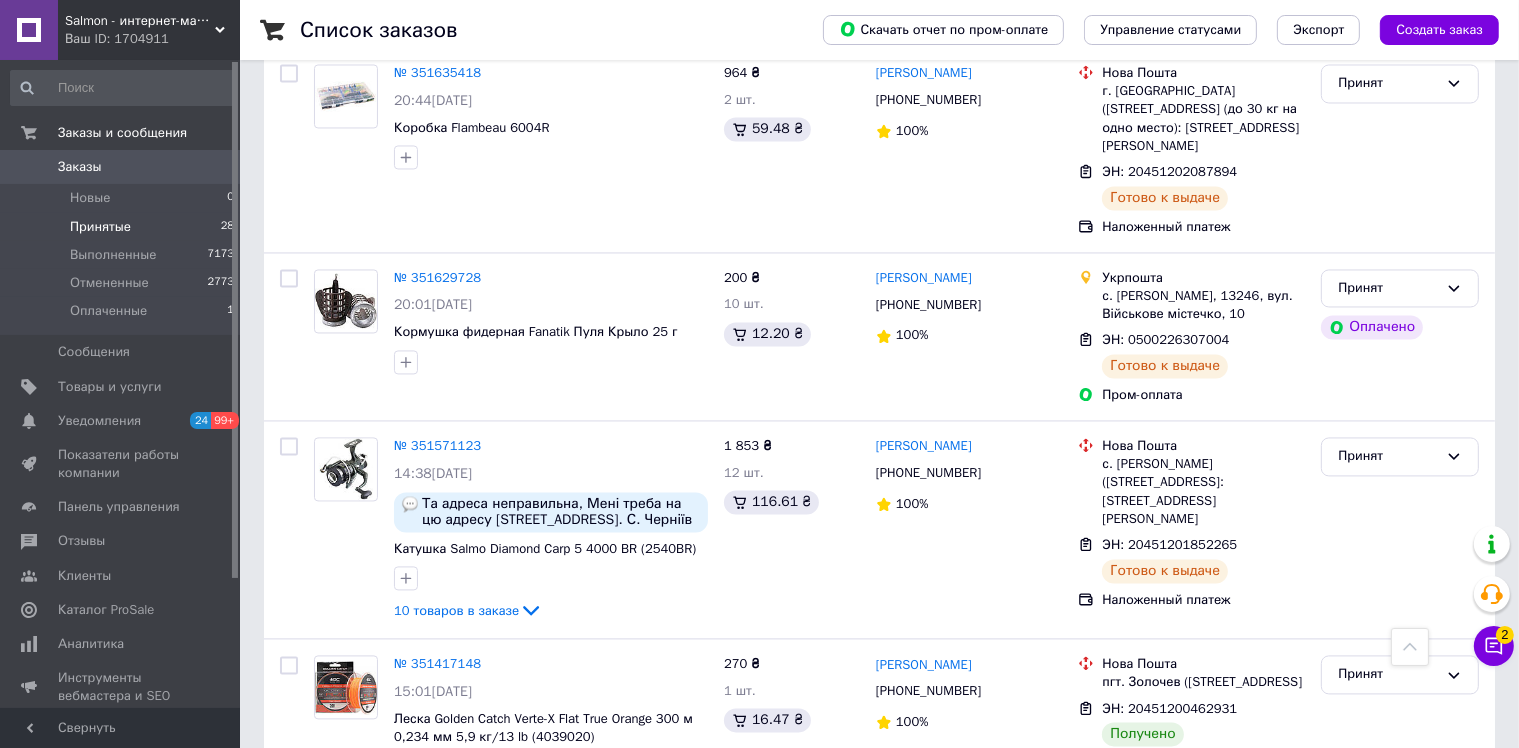 scroll, scrollTop: 4130, scrollLeft: 0, axis: vertical 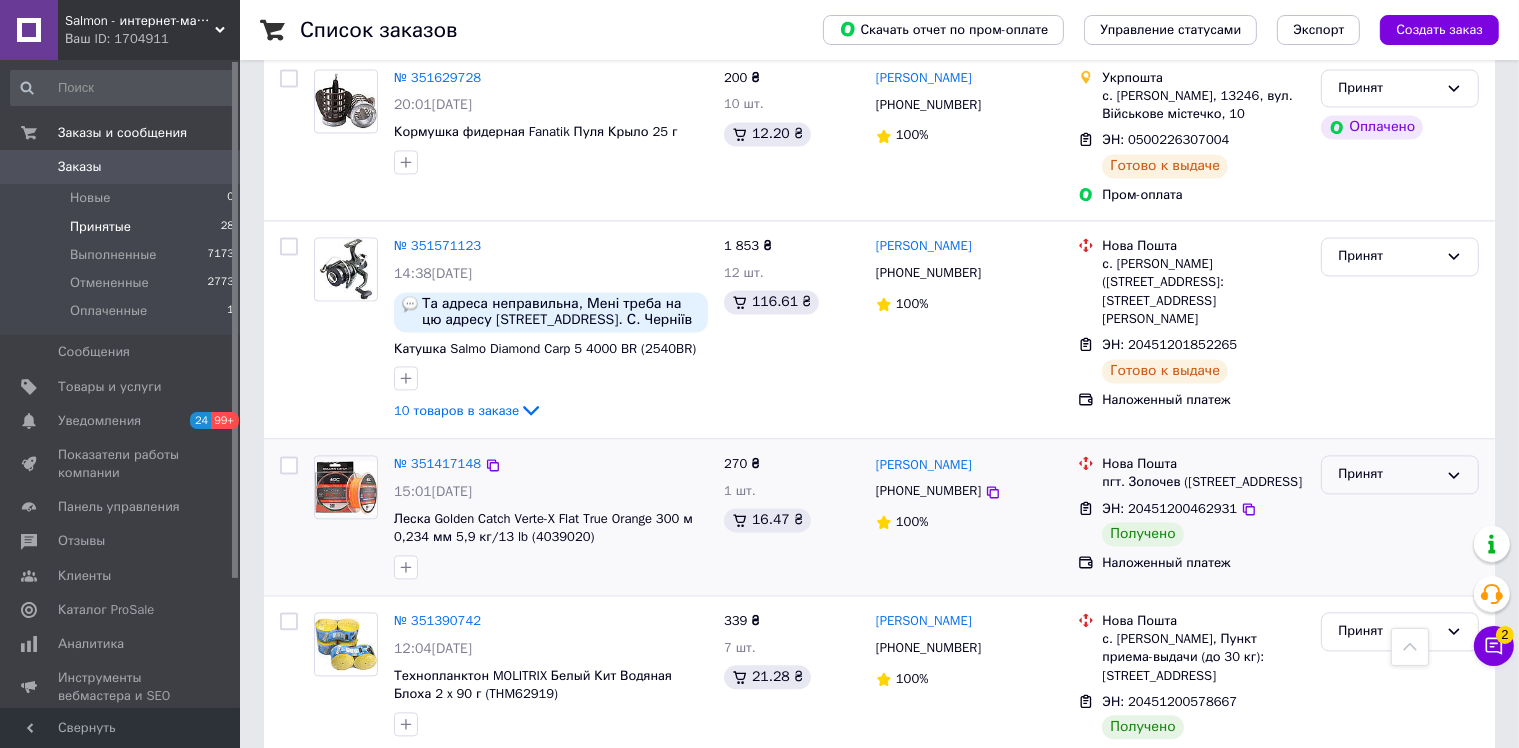 click on "Принят" at bounding box center [1388, 474] 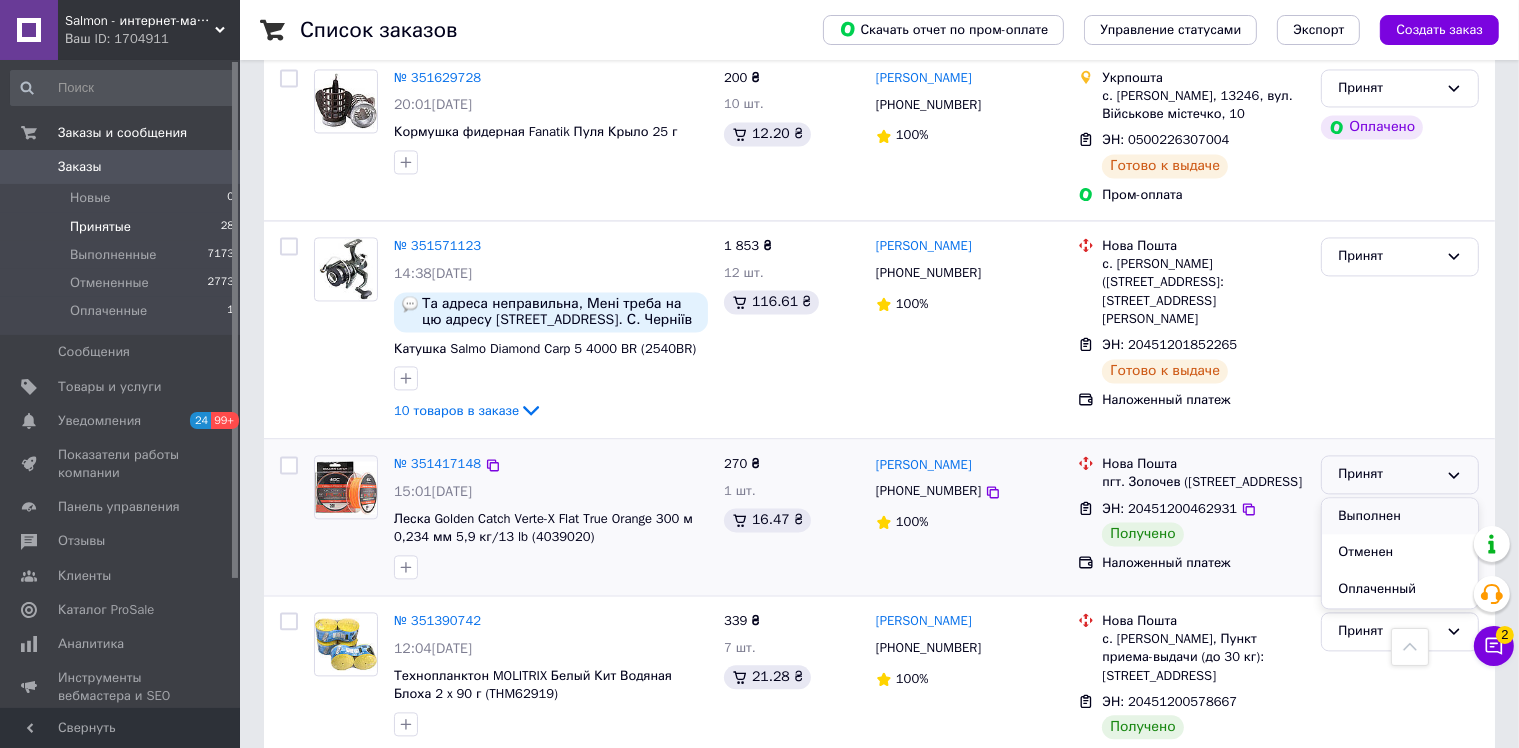 click on "Выполнен" at bounding box center [1400, 516] 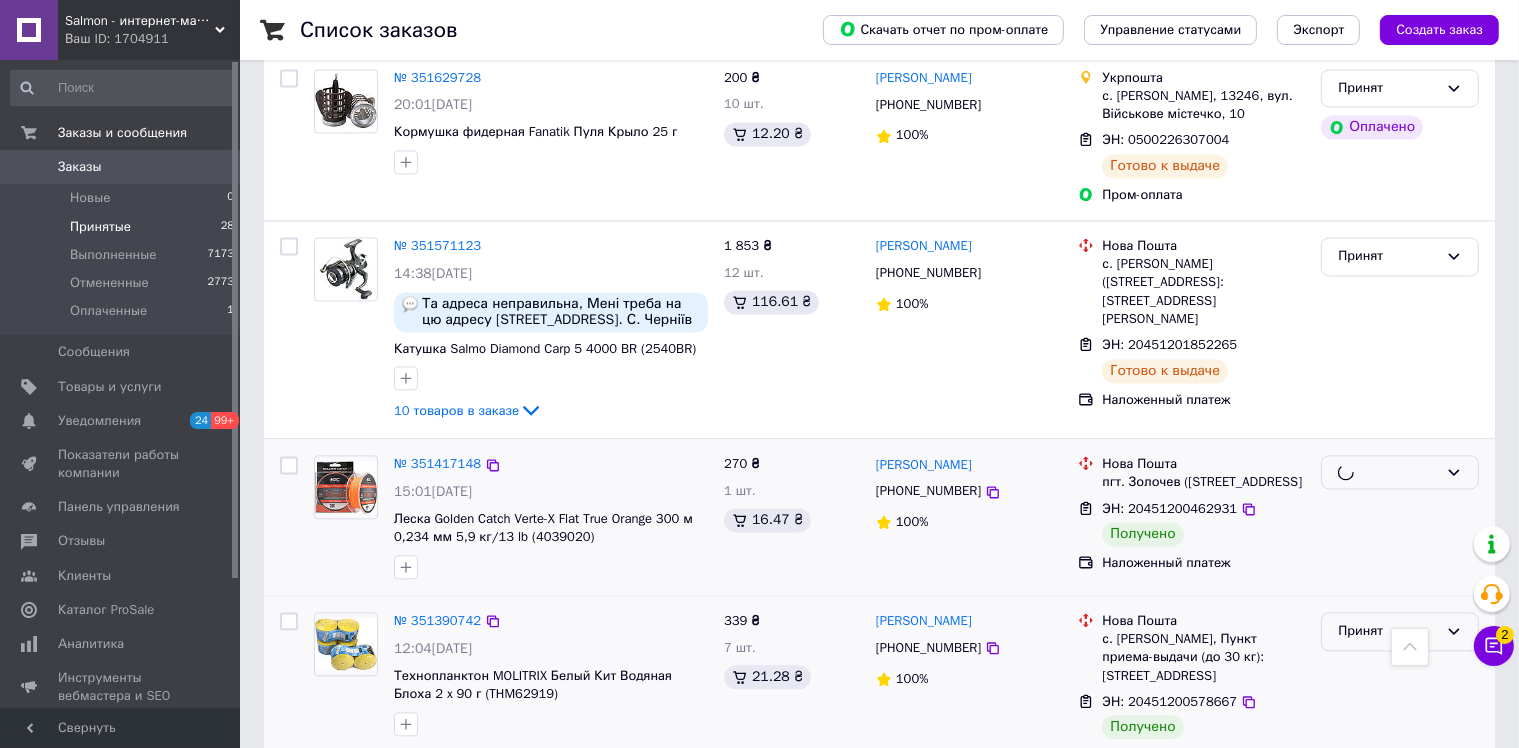 click on "Принят" at bounding box center (1388, 631) 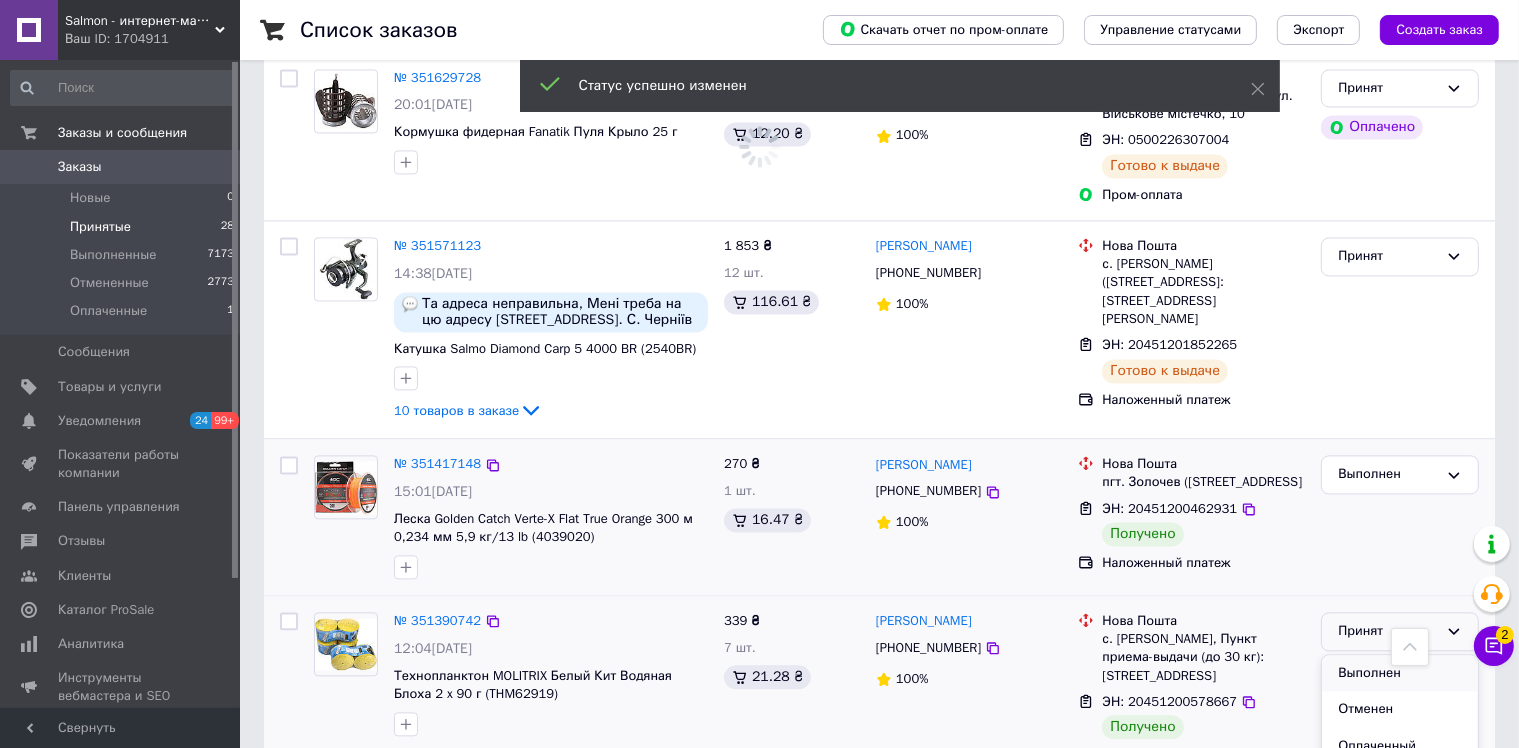 click on "Выполнен" at bounding box center (1400, 673) 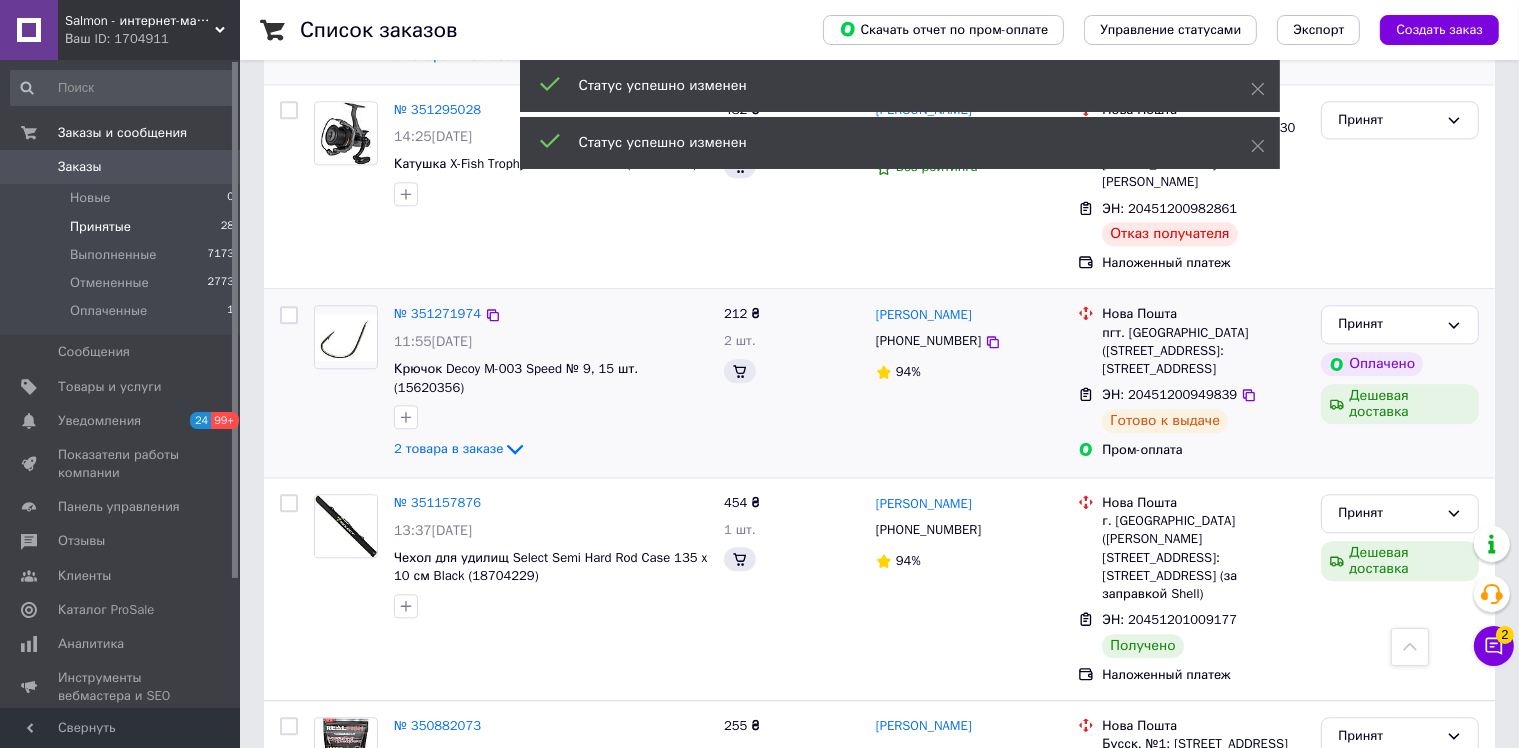 scroll, scrollTop: 4930, scrollLeft: 0, axis: vertical 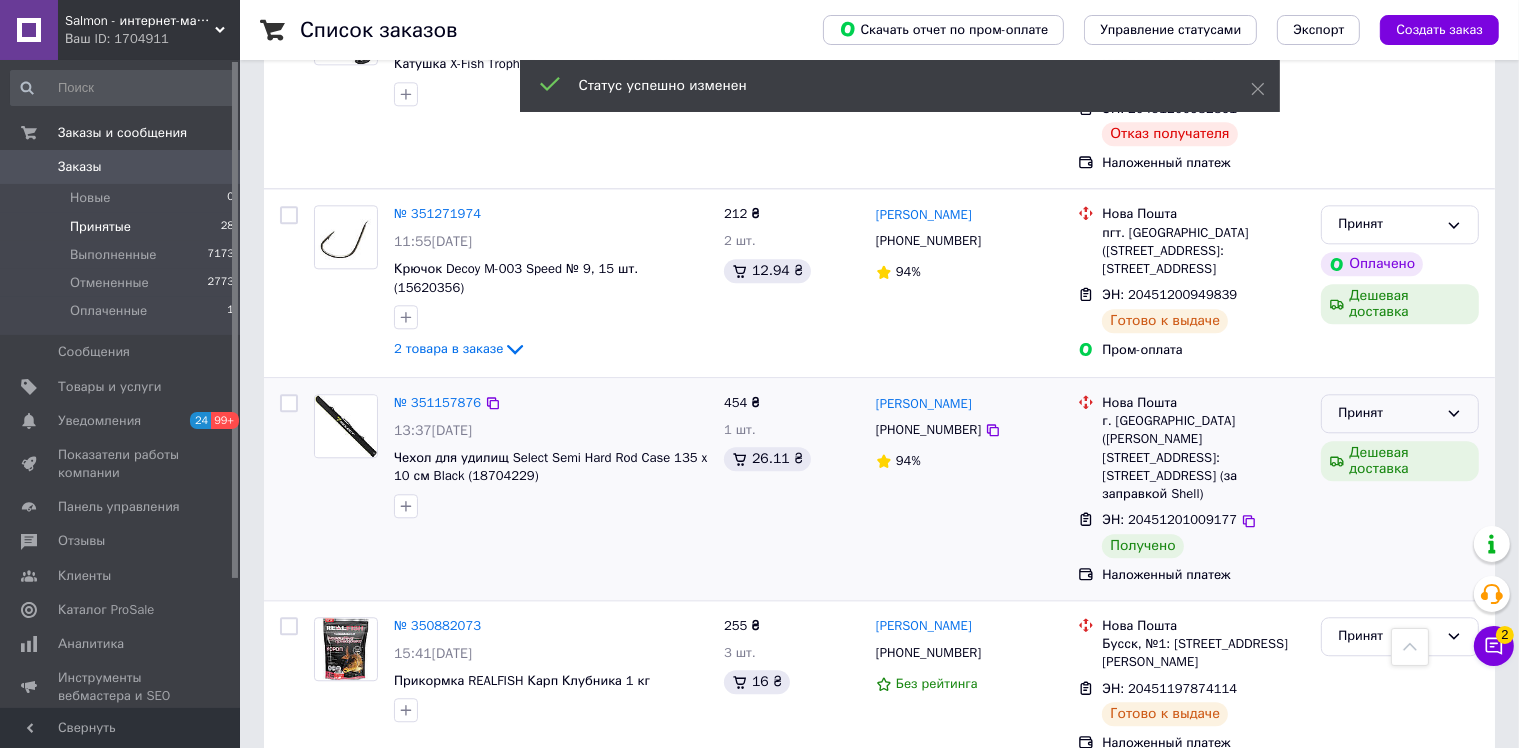 click on "Принят" at bounding box center [1388, 413] 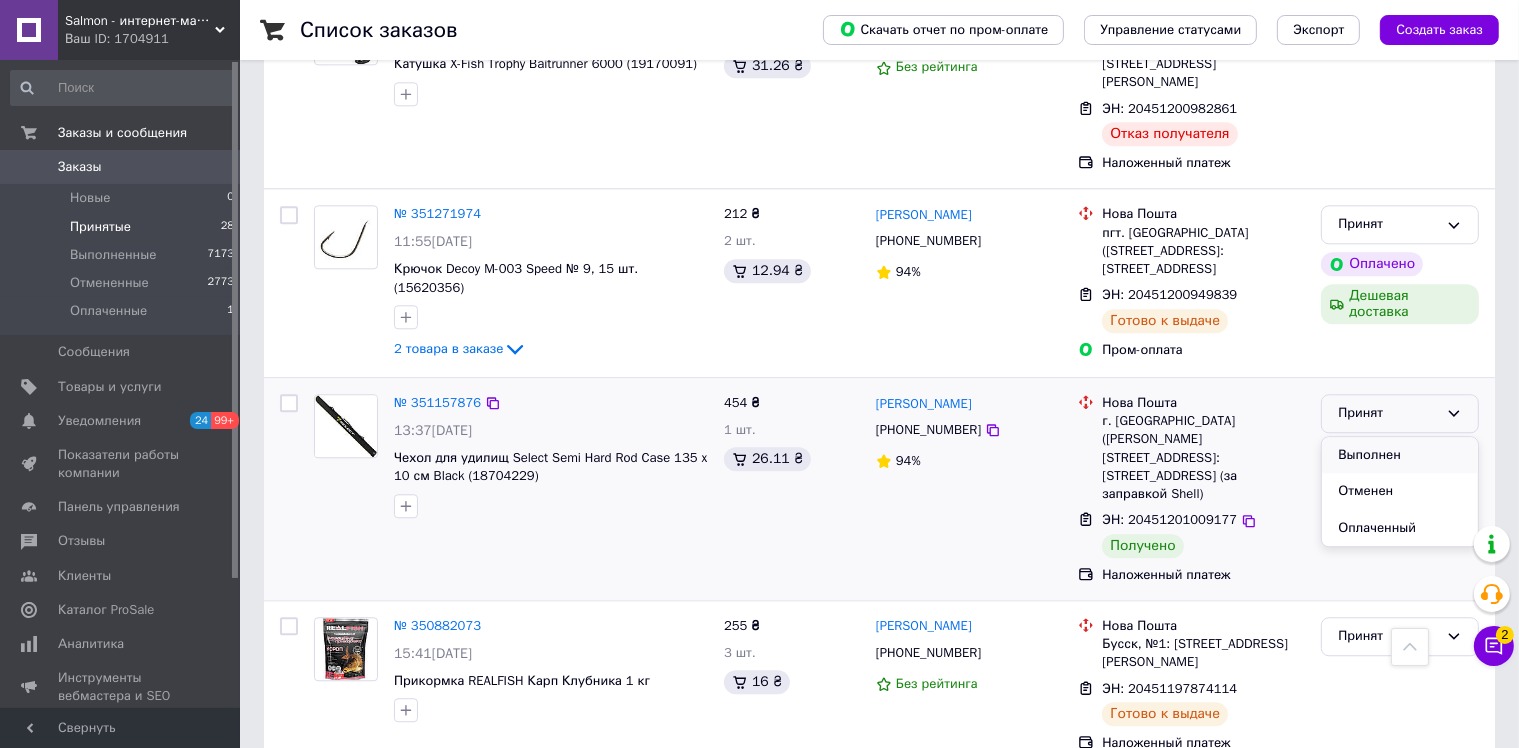 click on "Выполнен" at bounding box center (1400, 455) 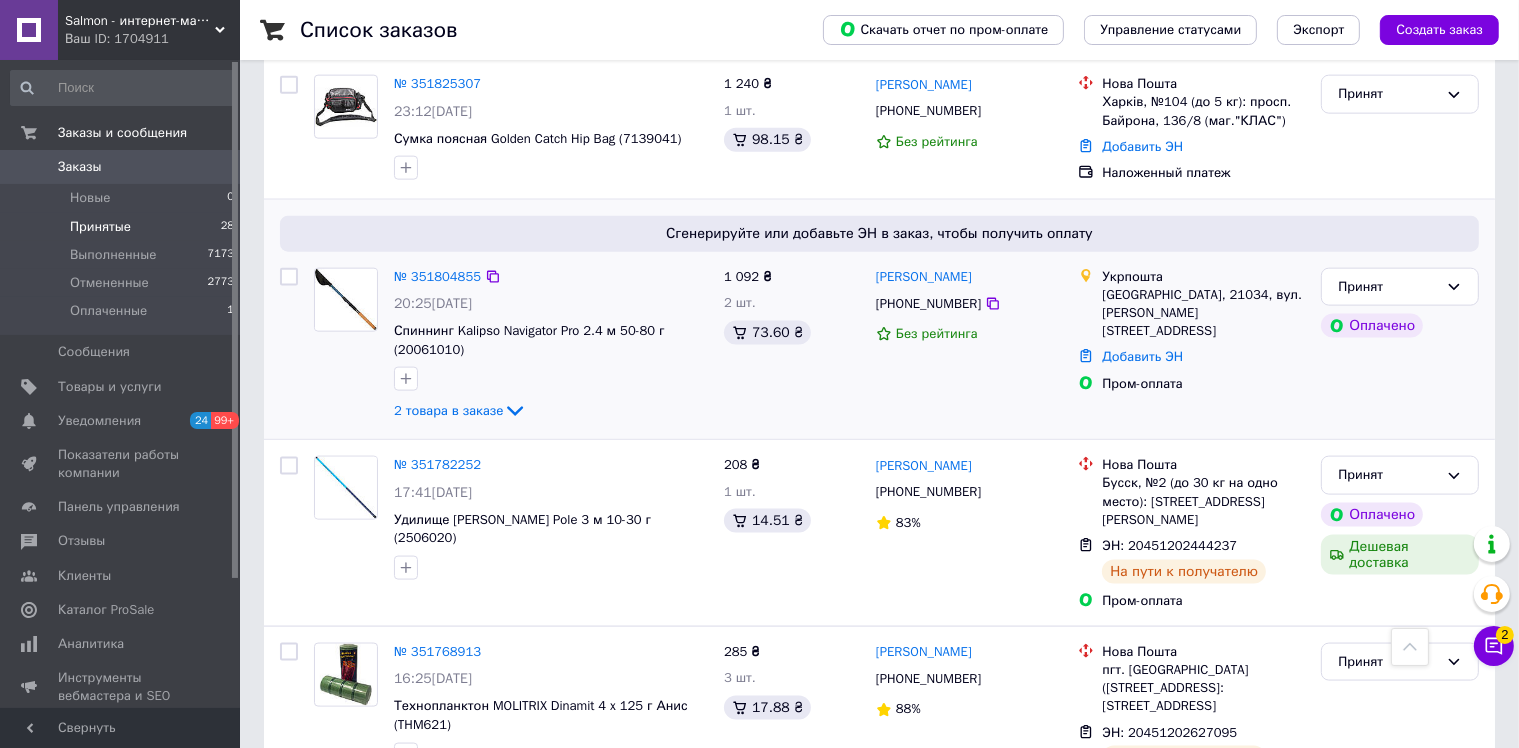 scroll, scrollTop: 2479, scrollLeft: 0, axis: vertical 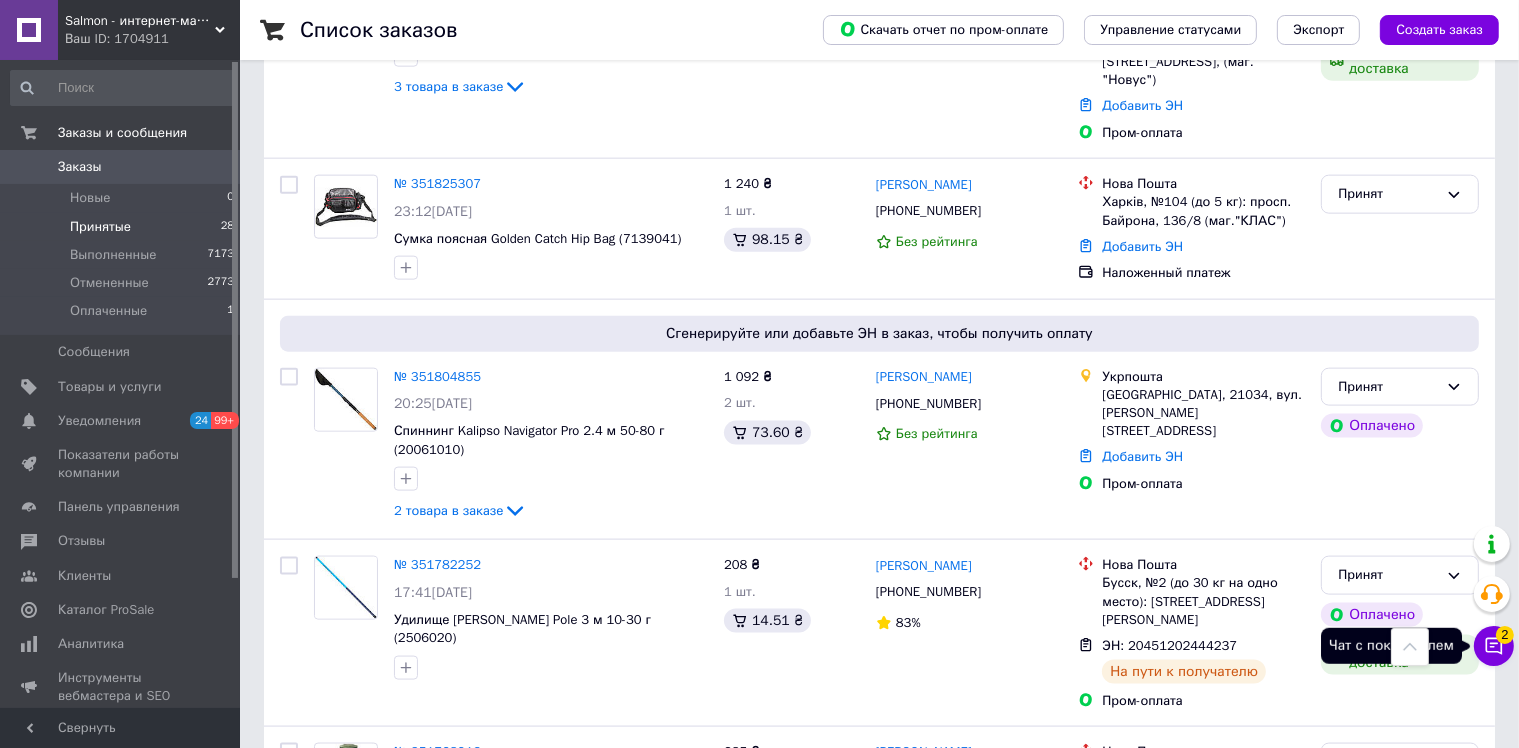 click 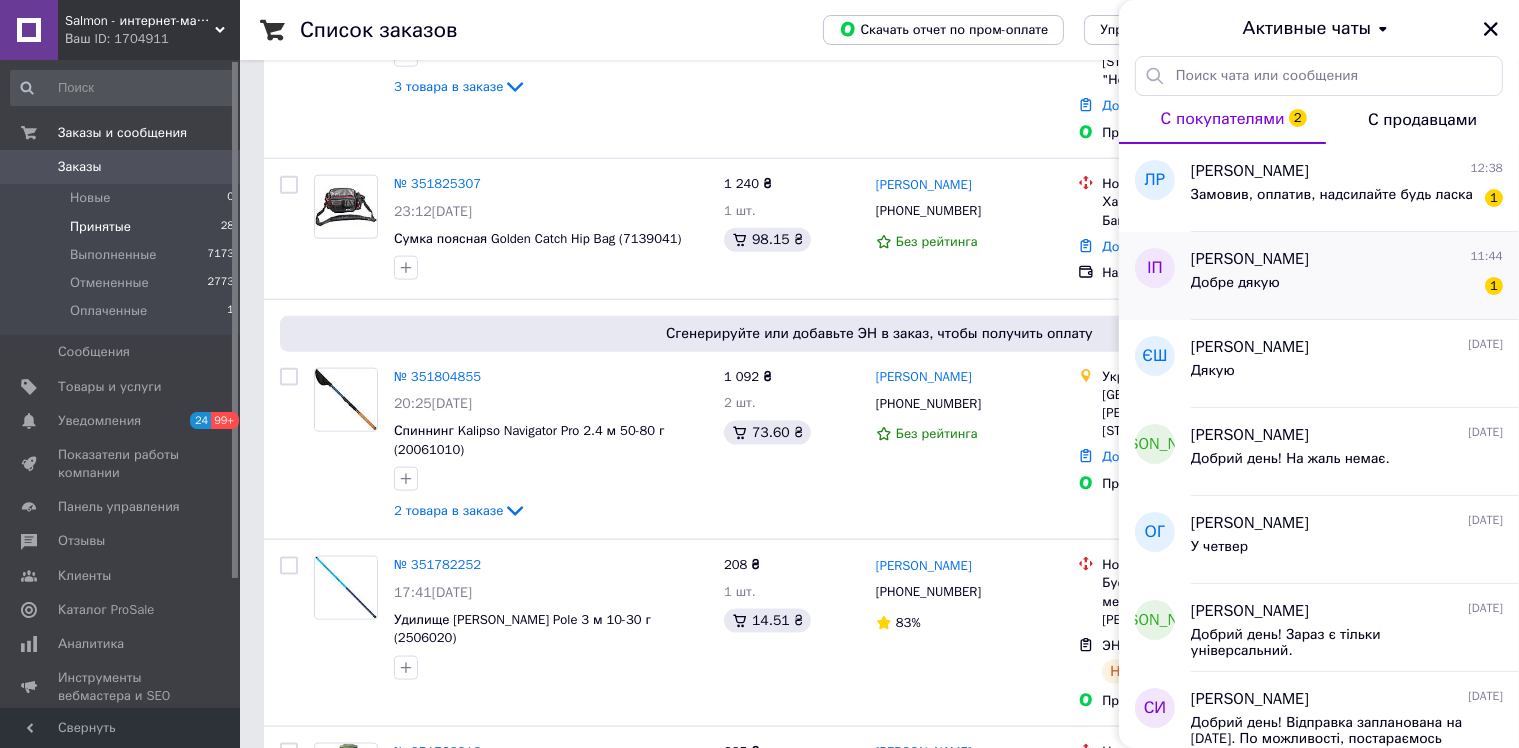 click on "Добре дякую" at bounding box center [1235, 283] 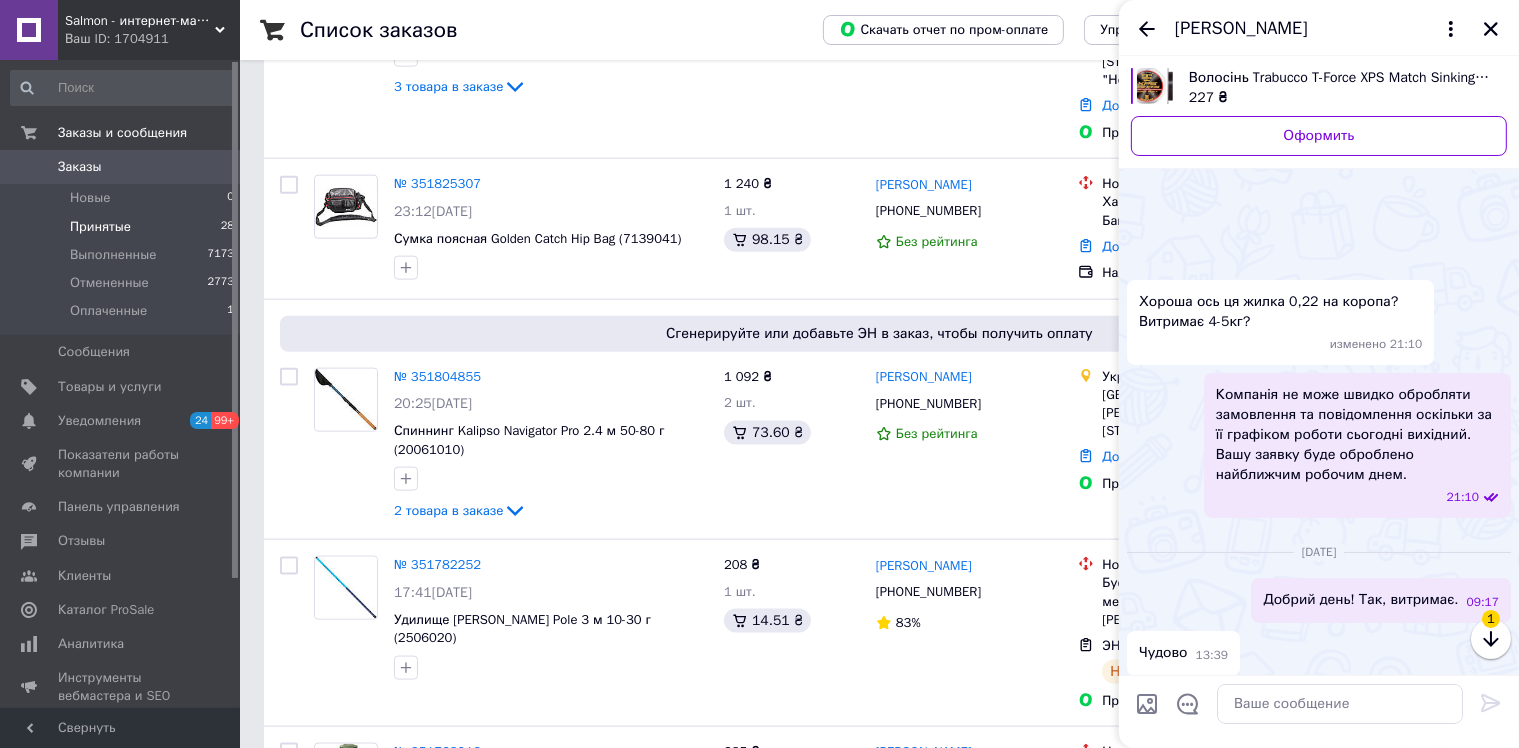 scroll, scrollTop: 1363, scrollLeft: 0, axis: vertical 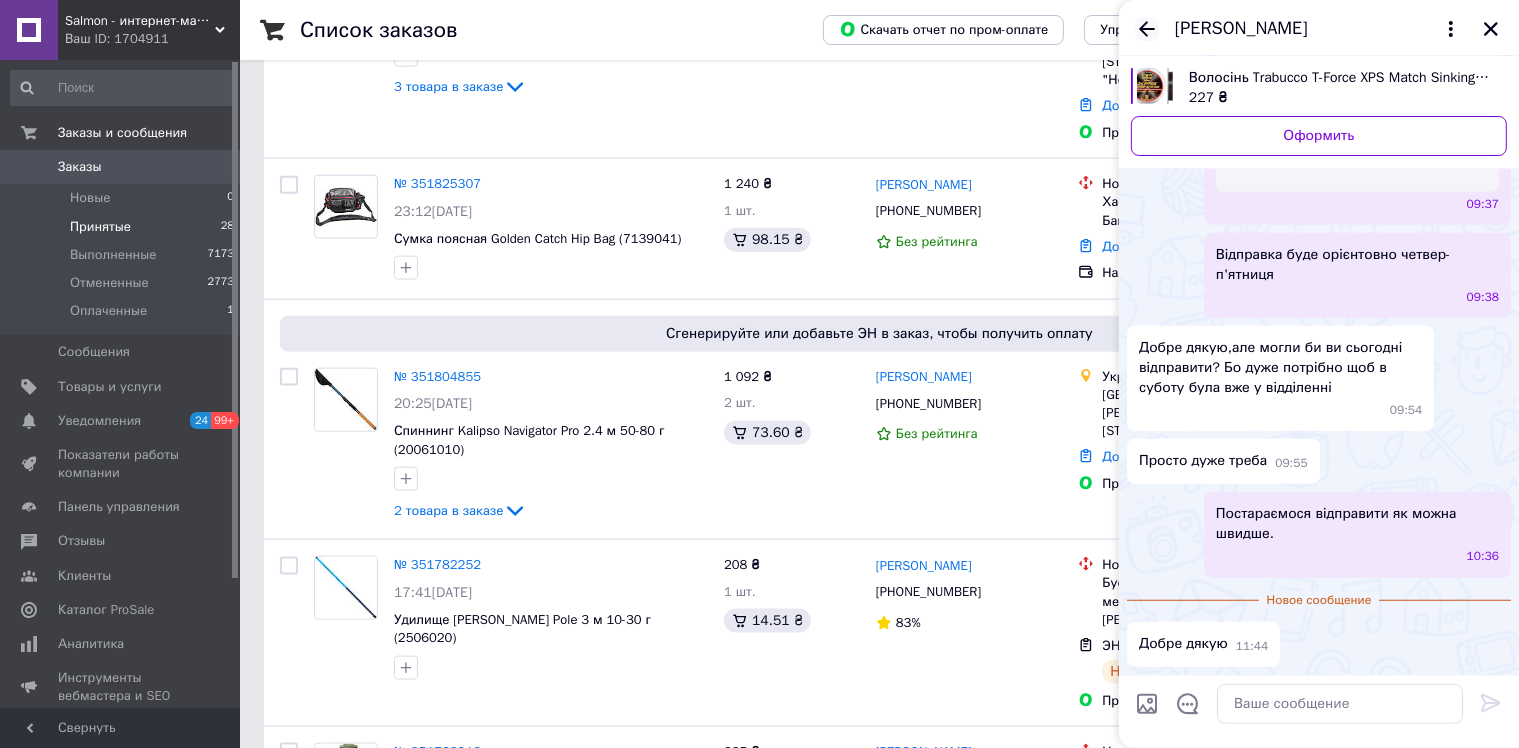 click 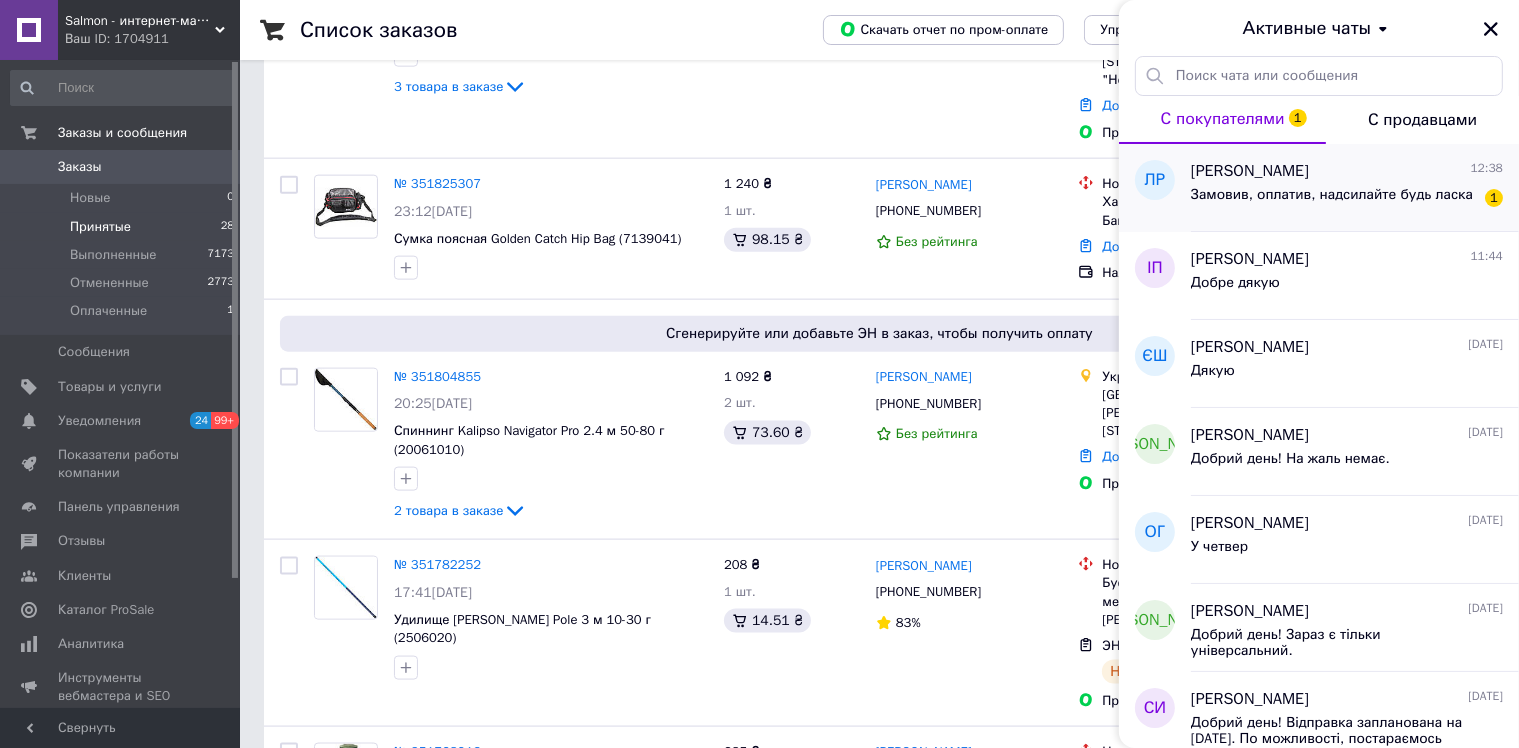 click on "Замовив, оплатив, надсилайте будь ласка" at bounding box center (1332, 195) 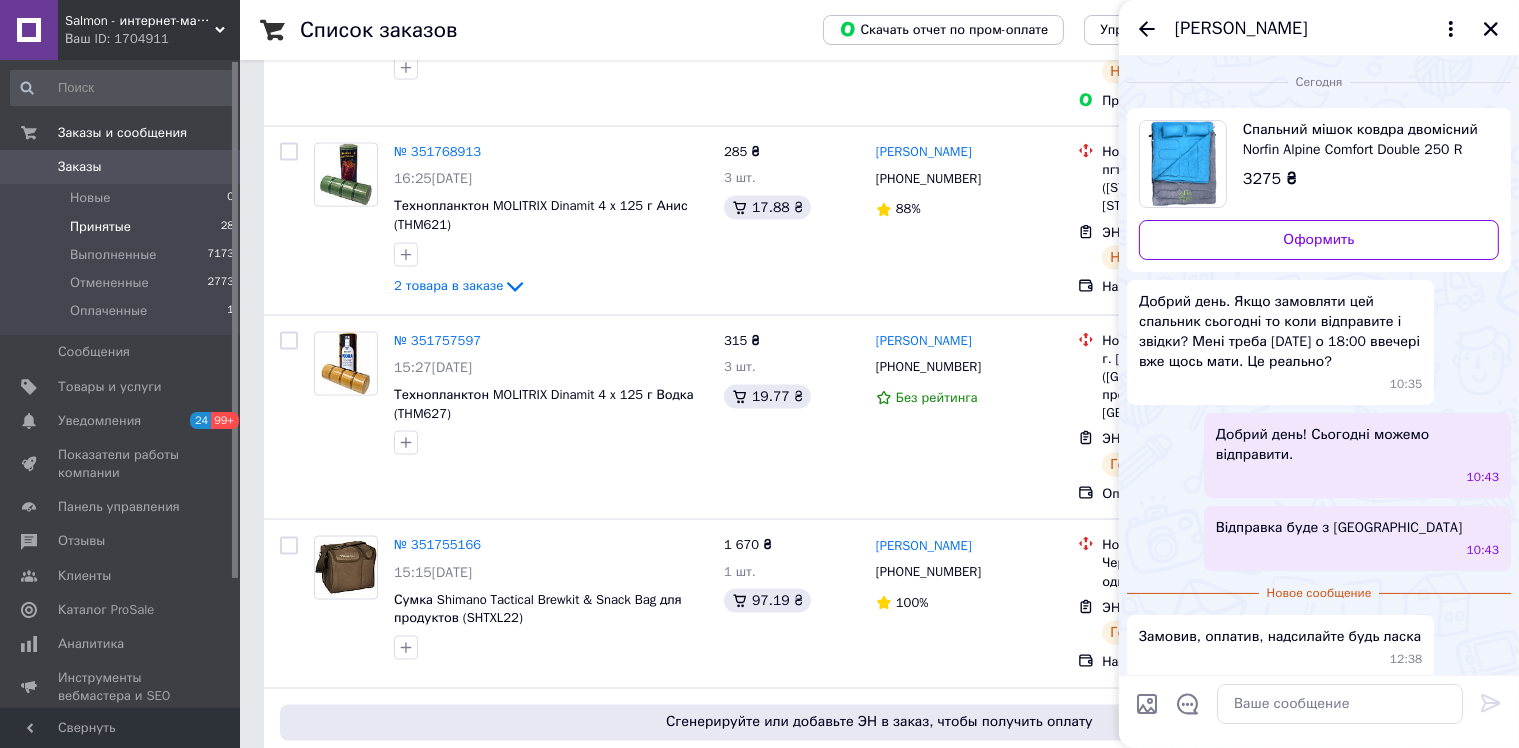 scroll, scrollTop: 3279, scrollLeft: 0, axis: vertical 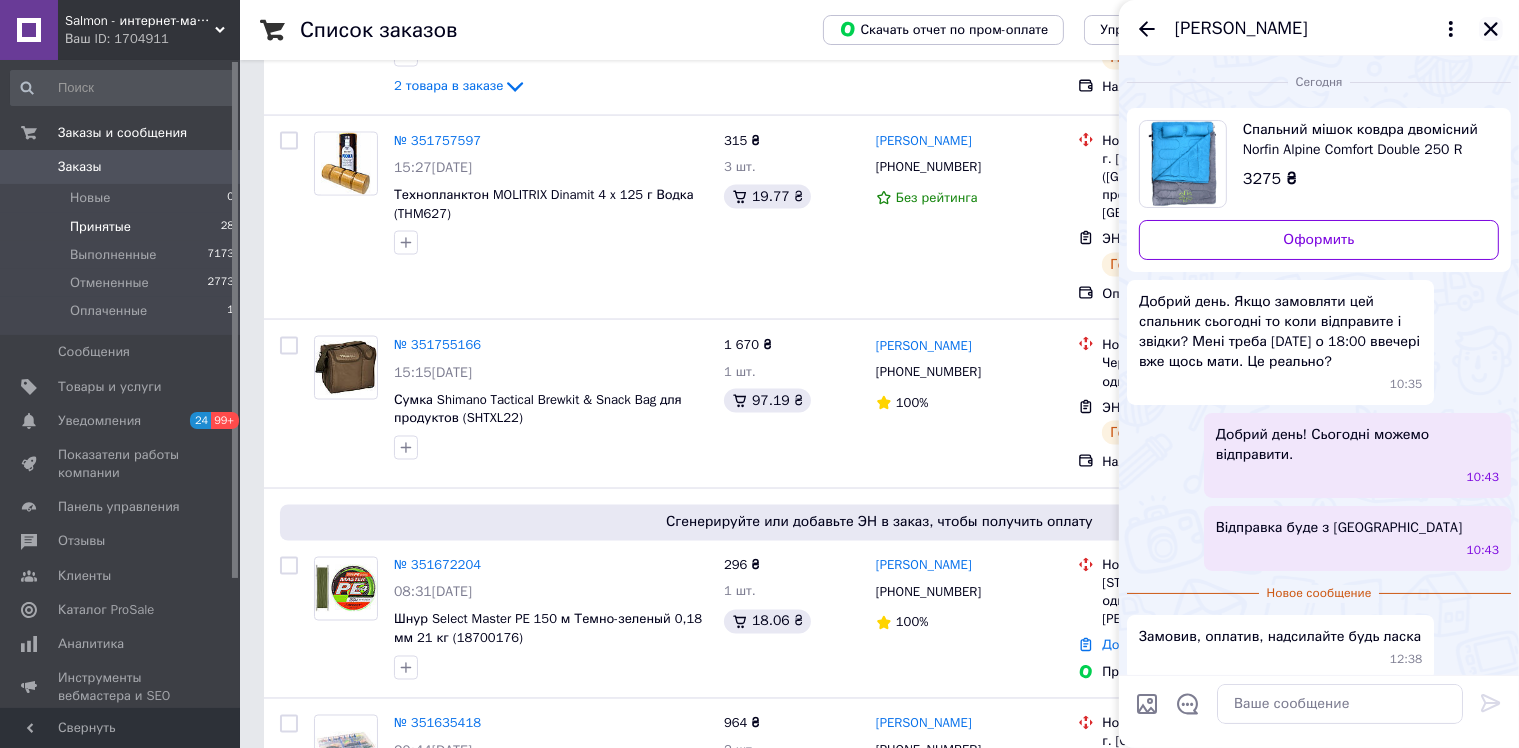 click 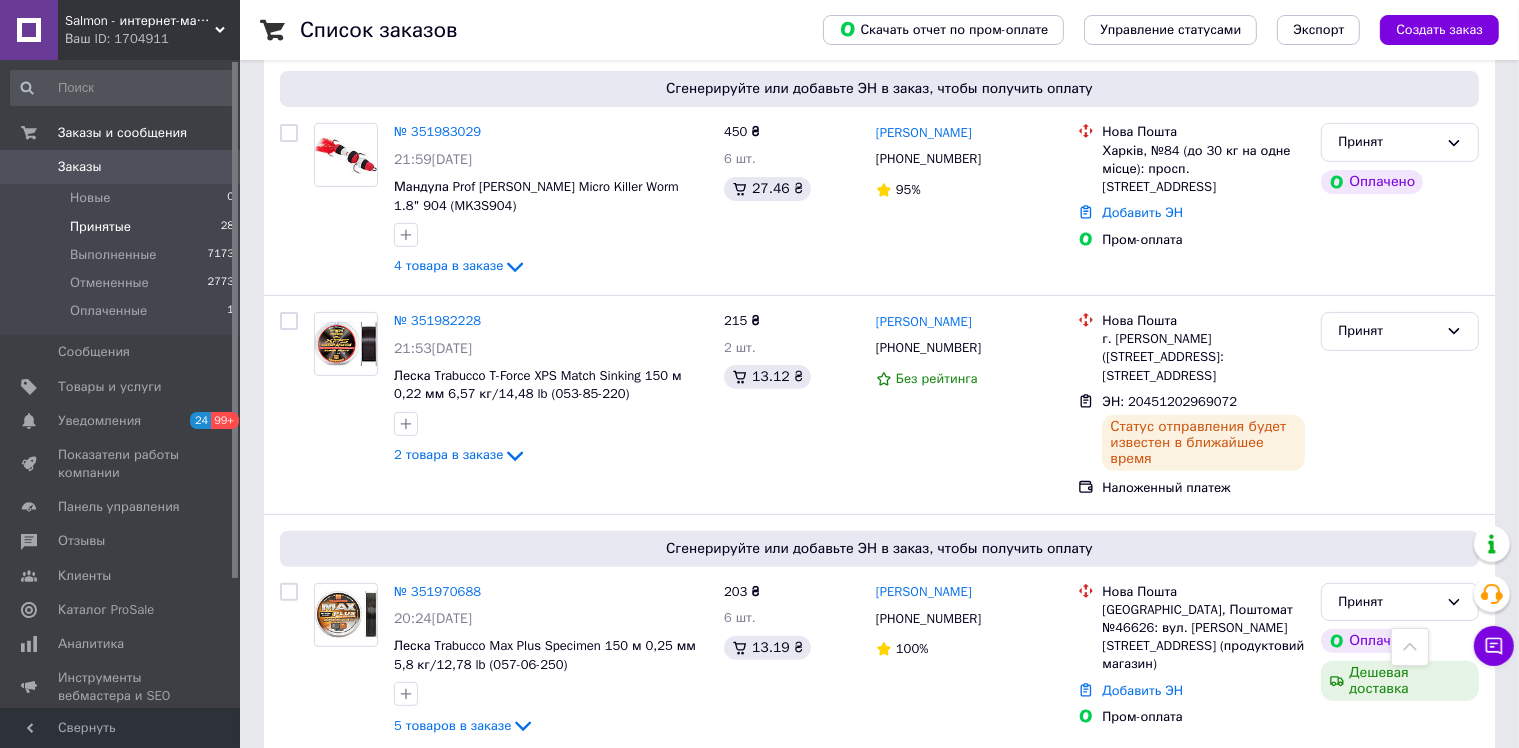 scroll, scrollTop: 0, scrollLeft: 0, axis: both 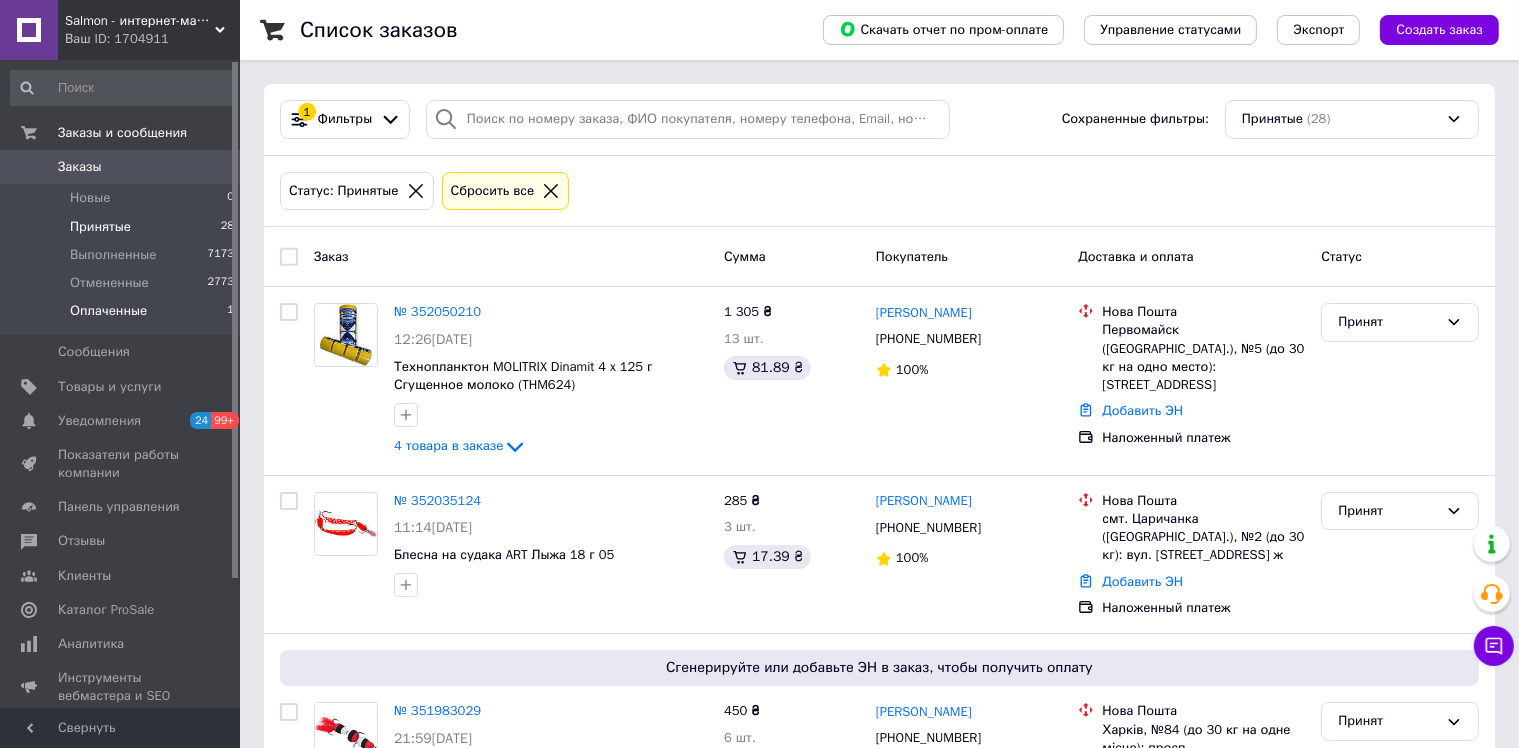 click on "Оплаченные 1" at bounding box center [123, 316] 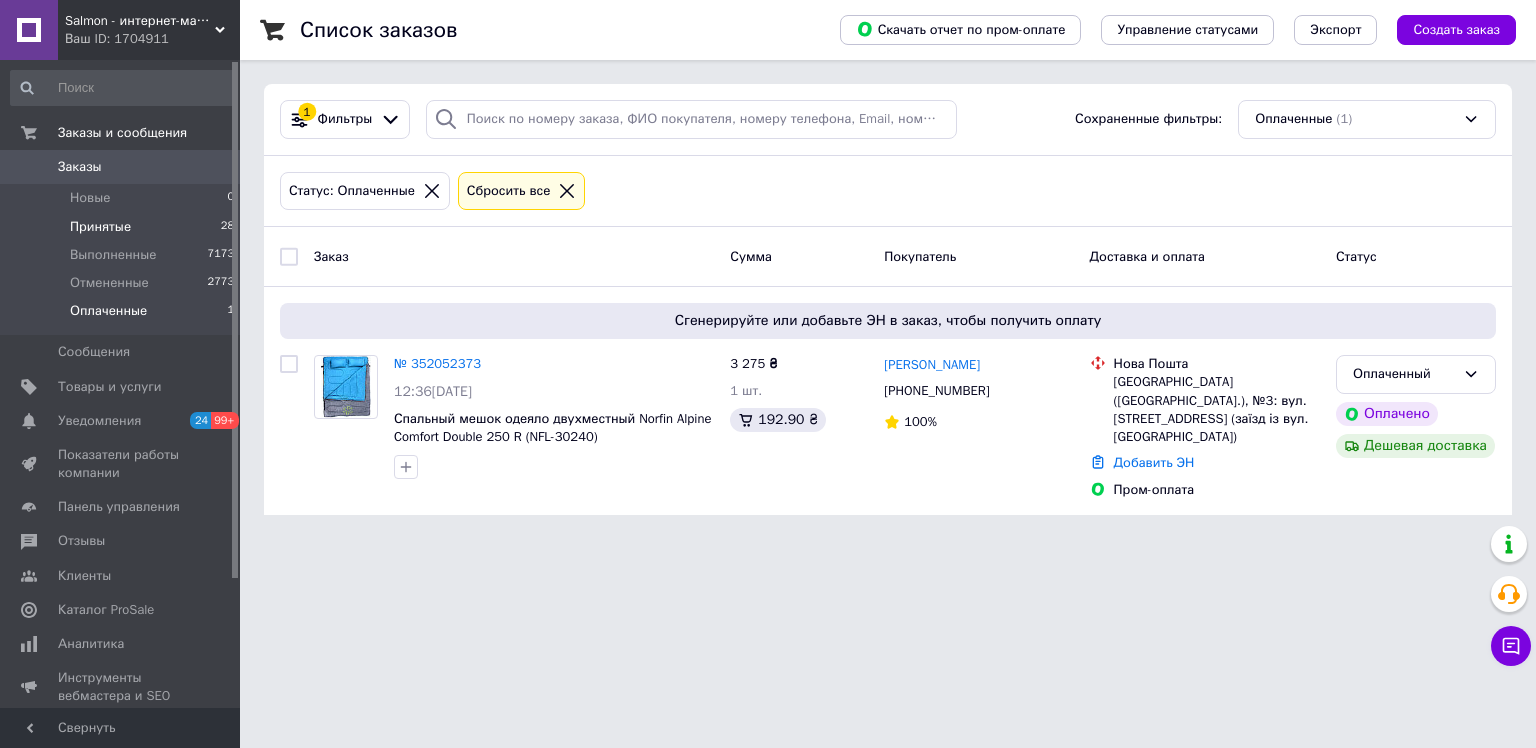 click on "Принятые" at bounding box center (100, 227) 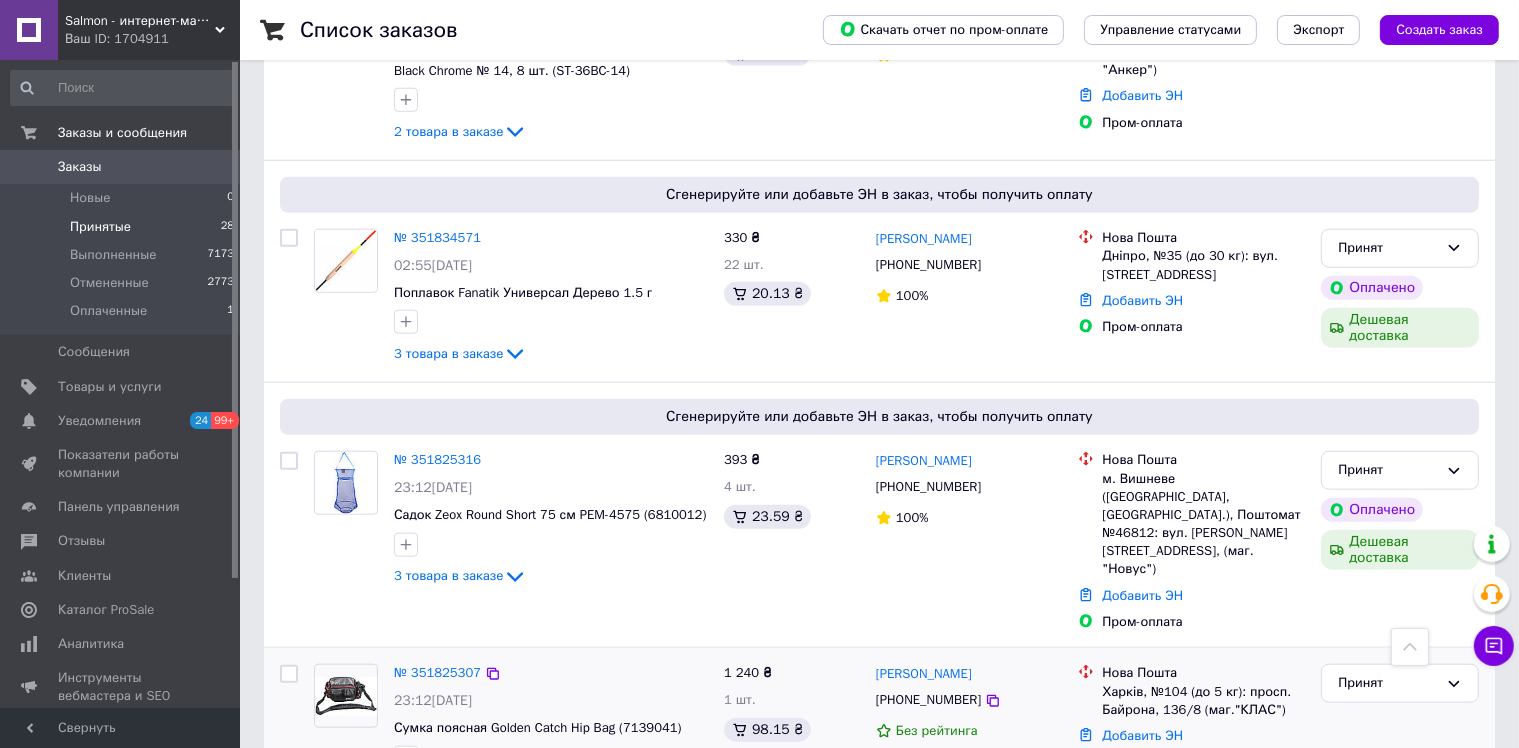 scroll, scrollTop: 2300, scrollLeft: 0, axis: vertical 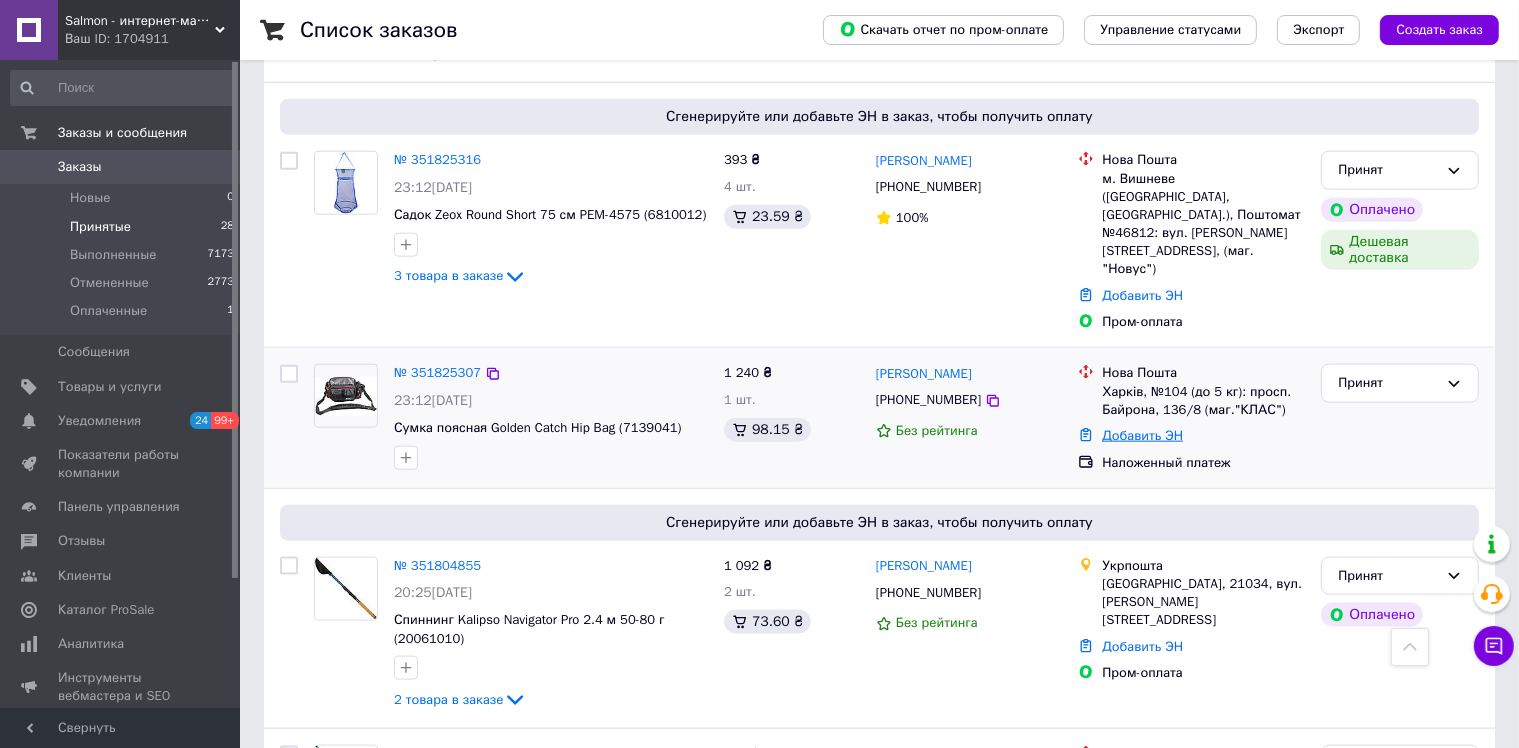 click on "Добавить ЭН" at bounding box center [1142, 435] 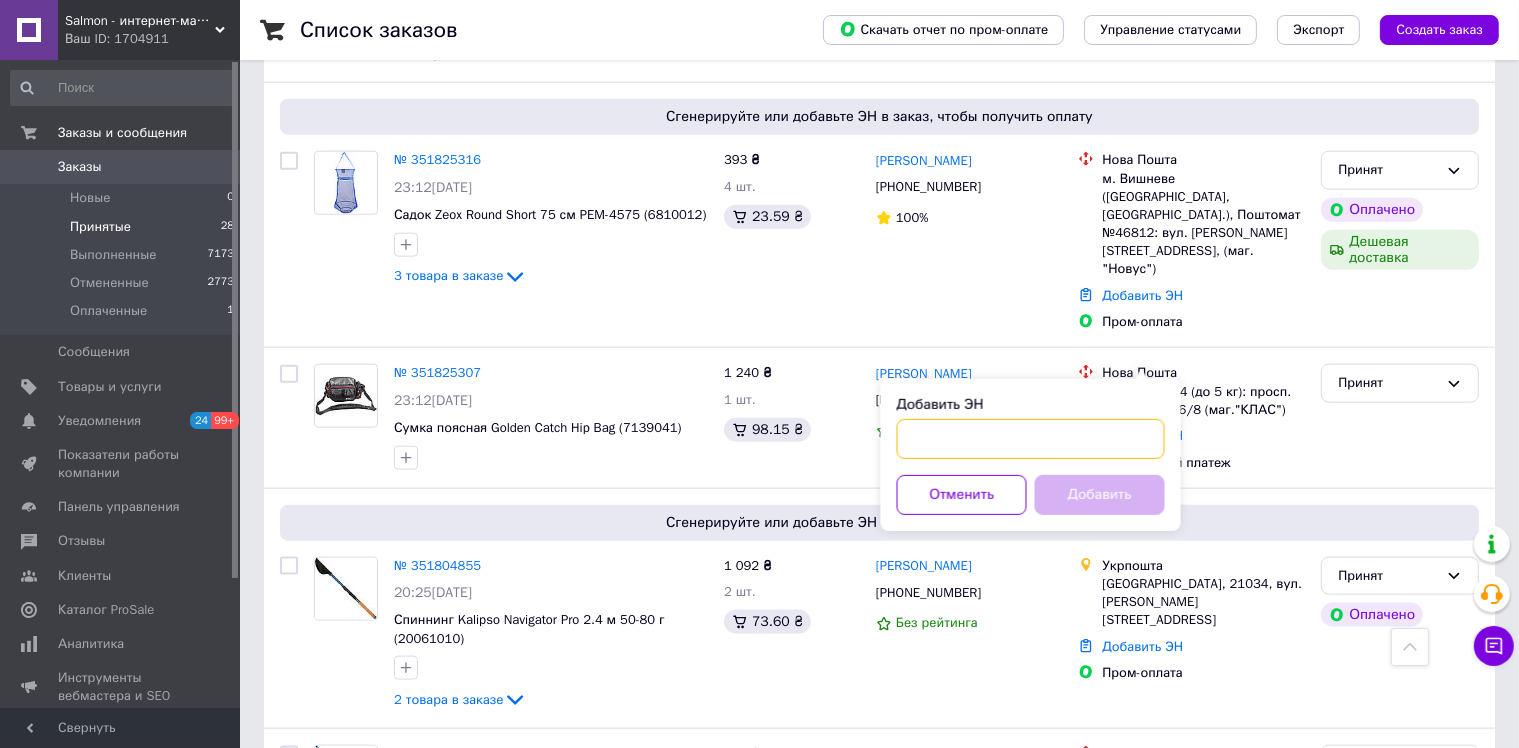 click on "Добавить ЭН" at bounding box center [1031, 439] 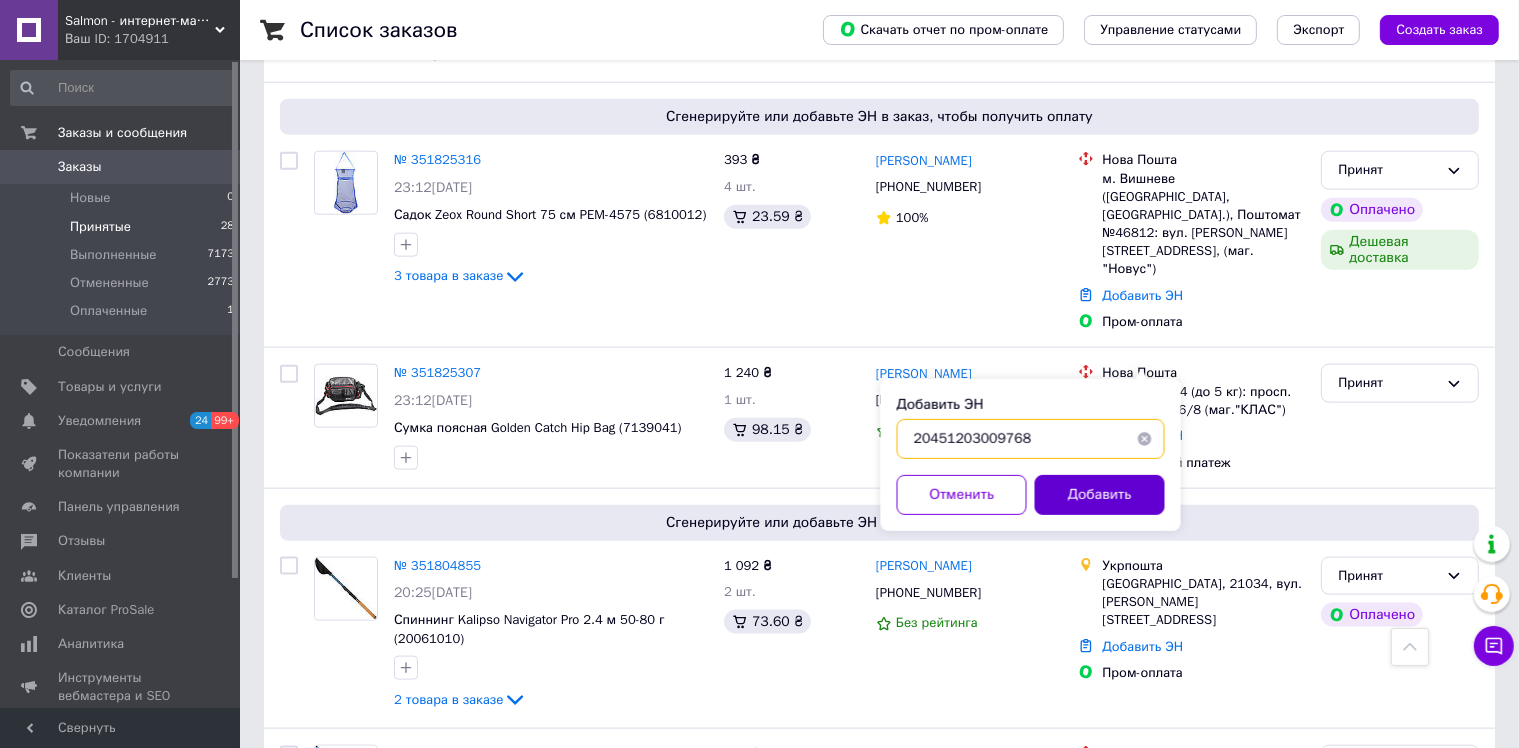 type on "20451203009768" 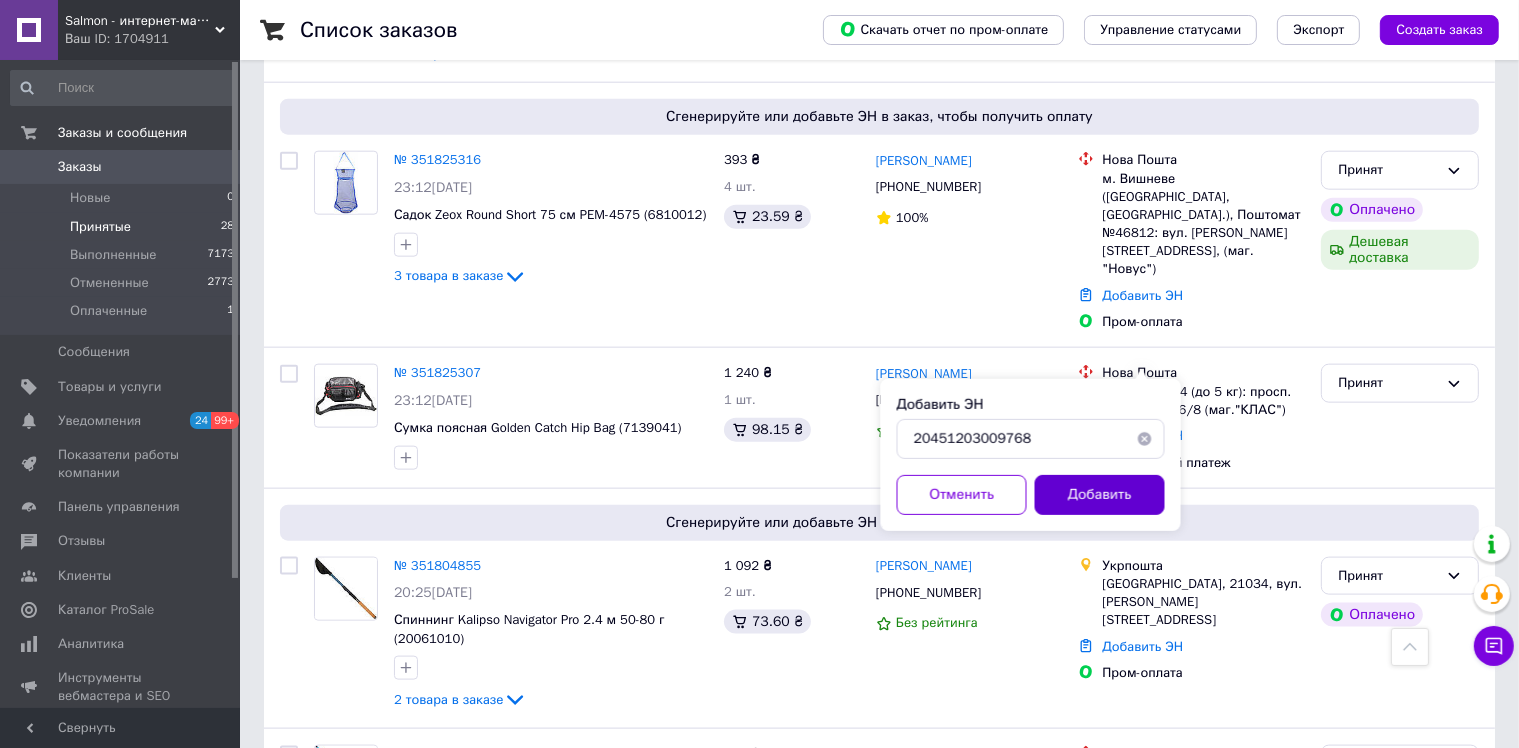 click on "Добавить" at bounding box center [1100, 495] 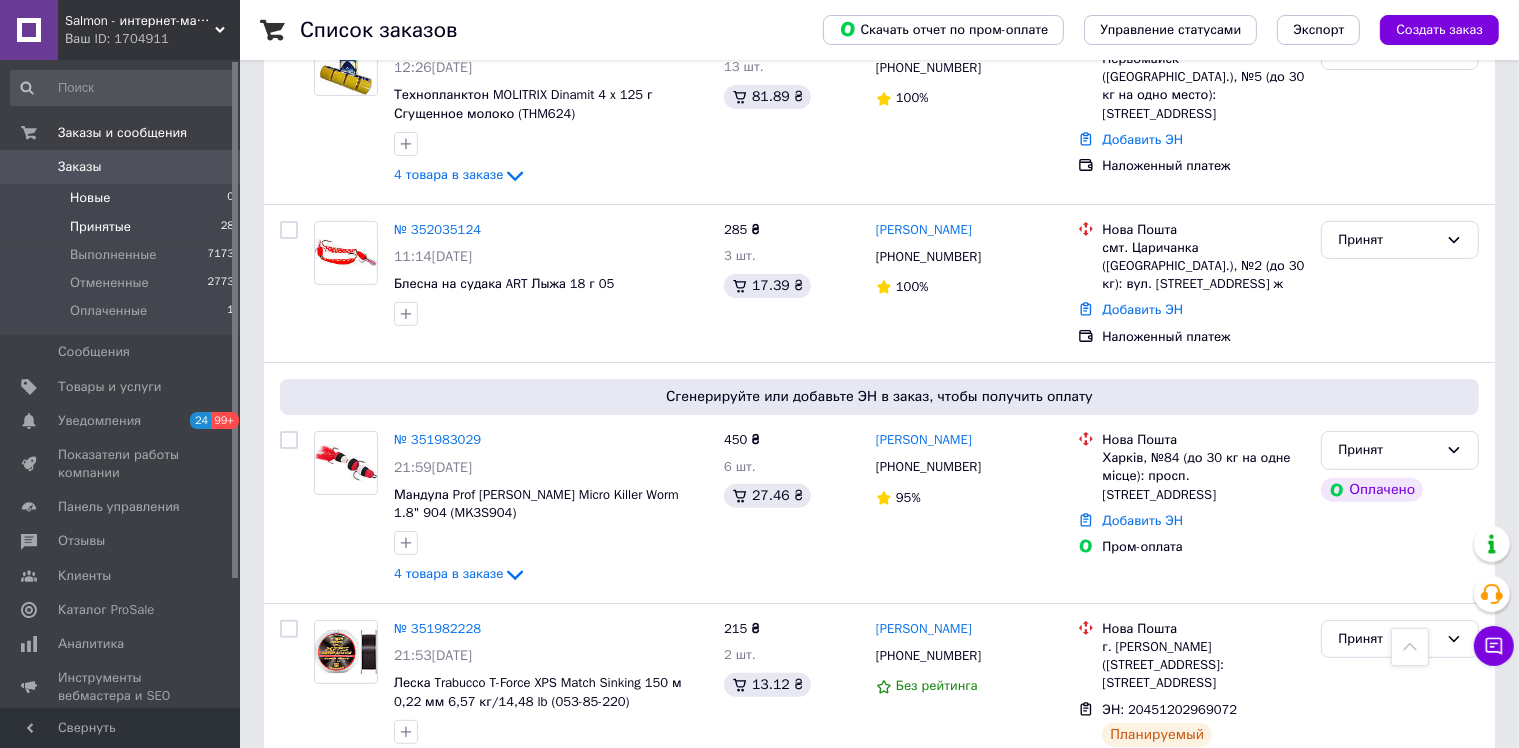 scroll, scrollTop: 0, scrollLeft: 0, axis: both 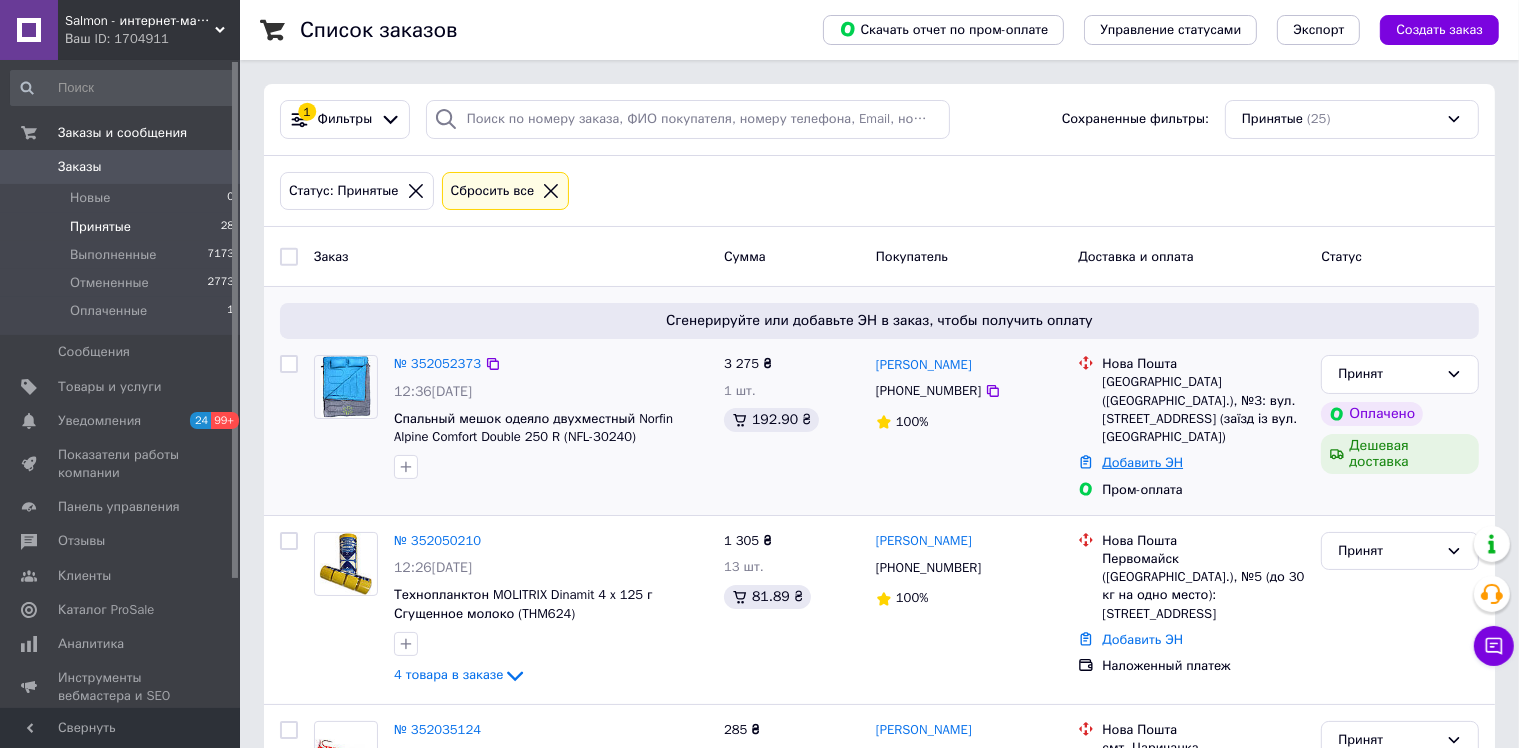 click on "Добавить ЭН" at bounding box center [1142, 462] 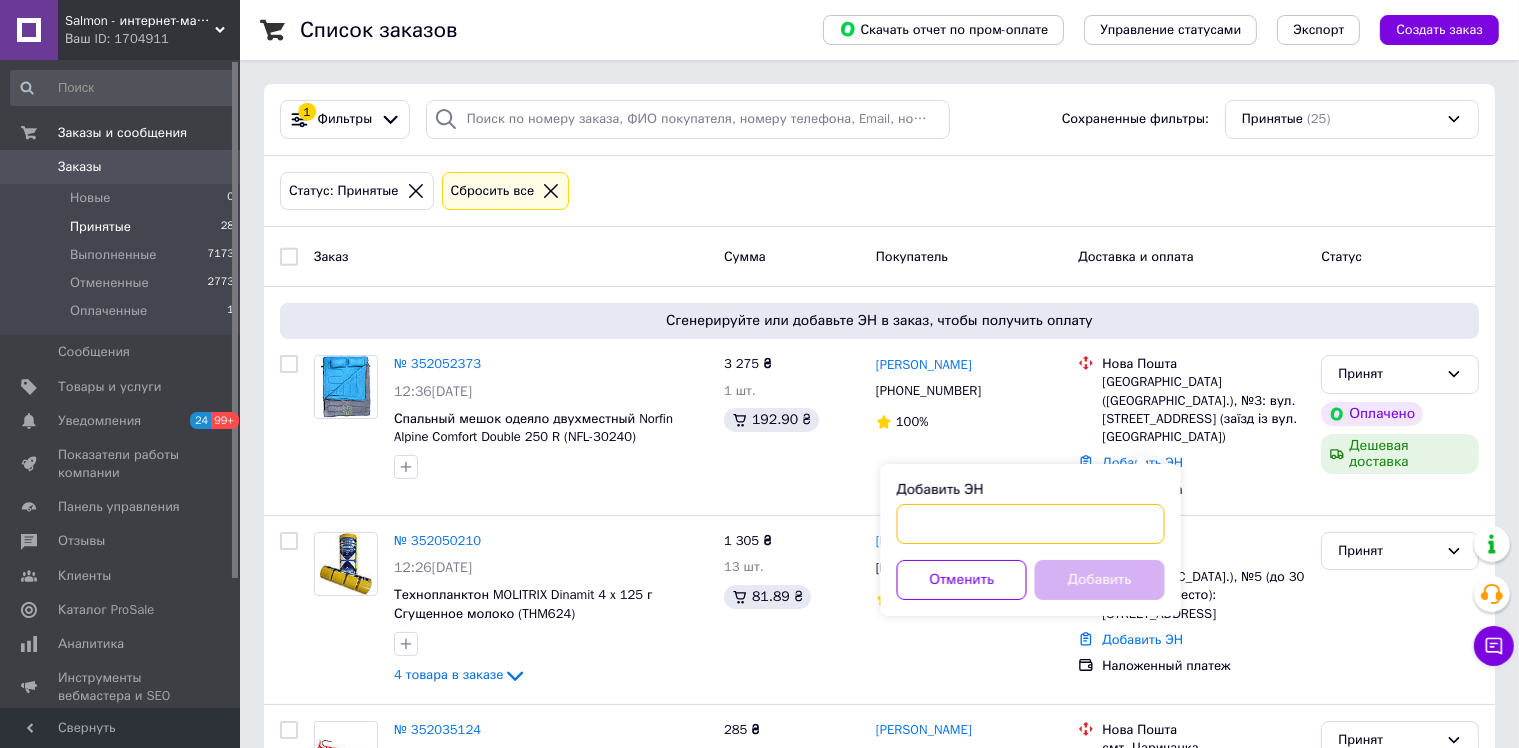 click on "Добавить ЭН" at bounding box center [1031, 524] 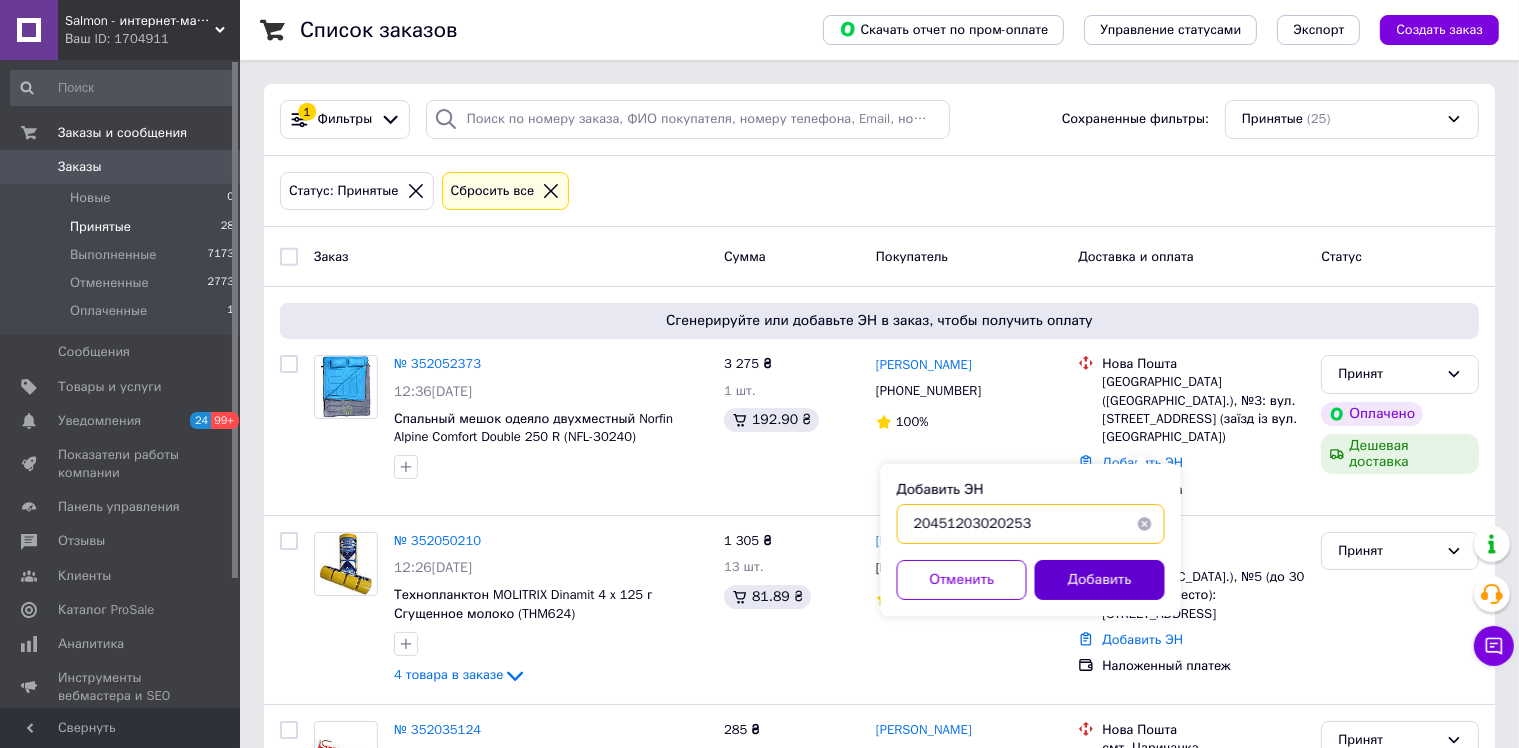 type on "20451203020253" 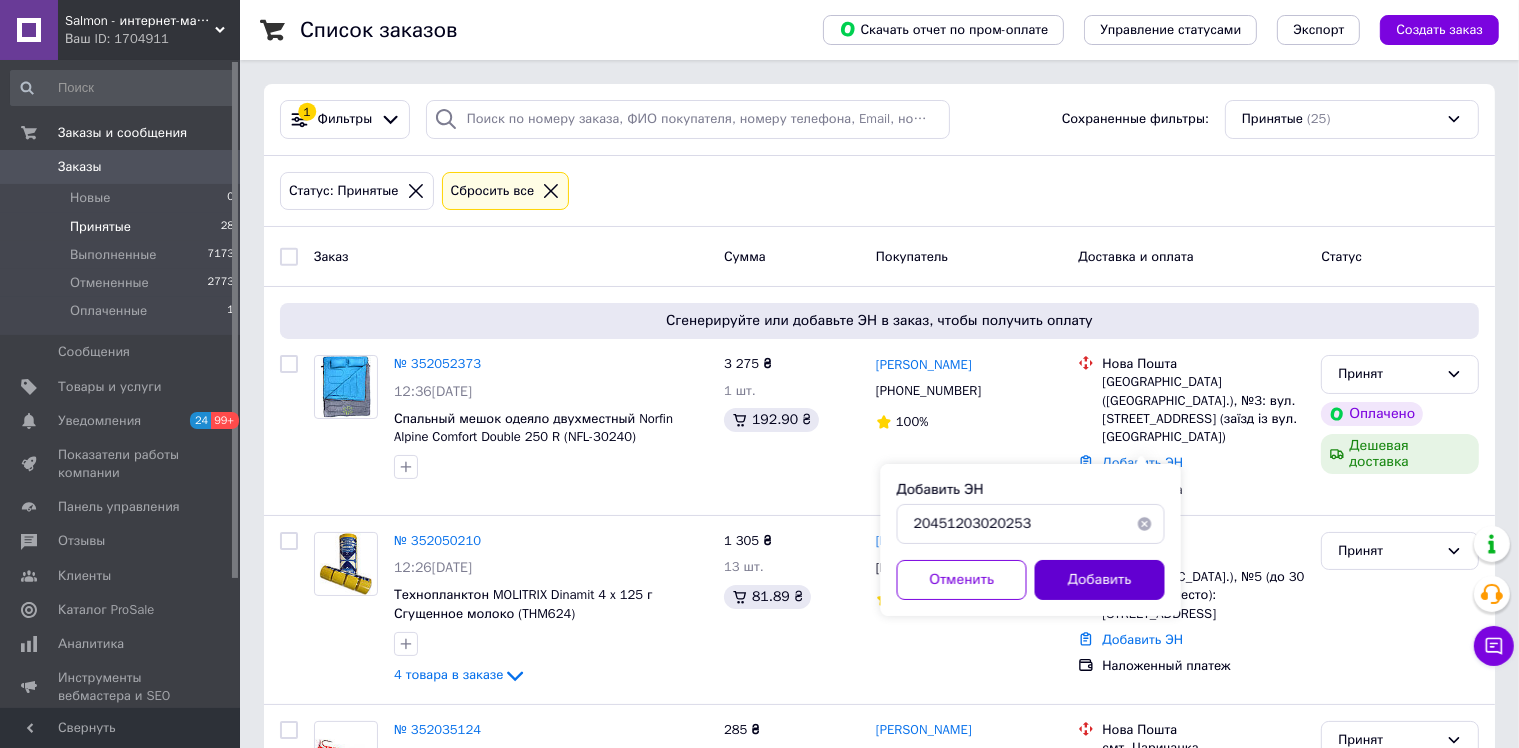 click on "Добавить" at bounding box center [1100, 580] 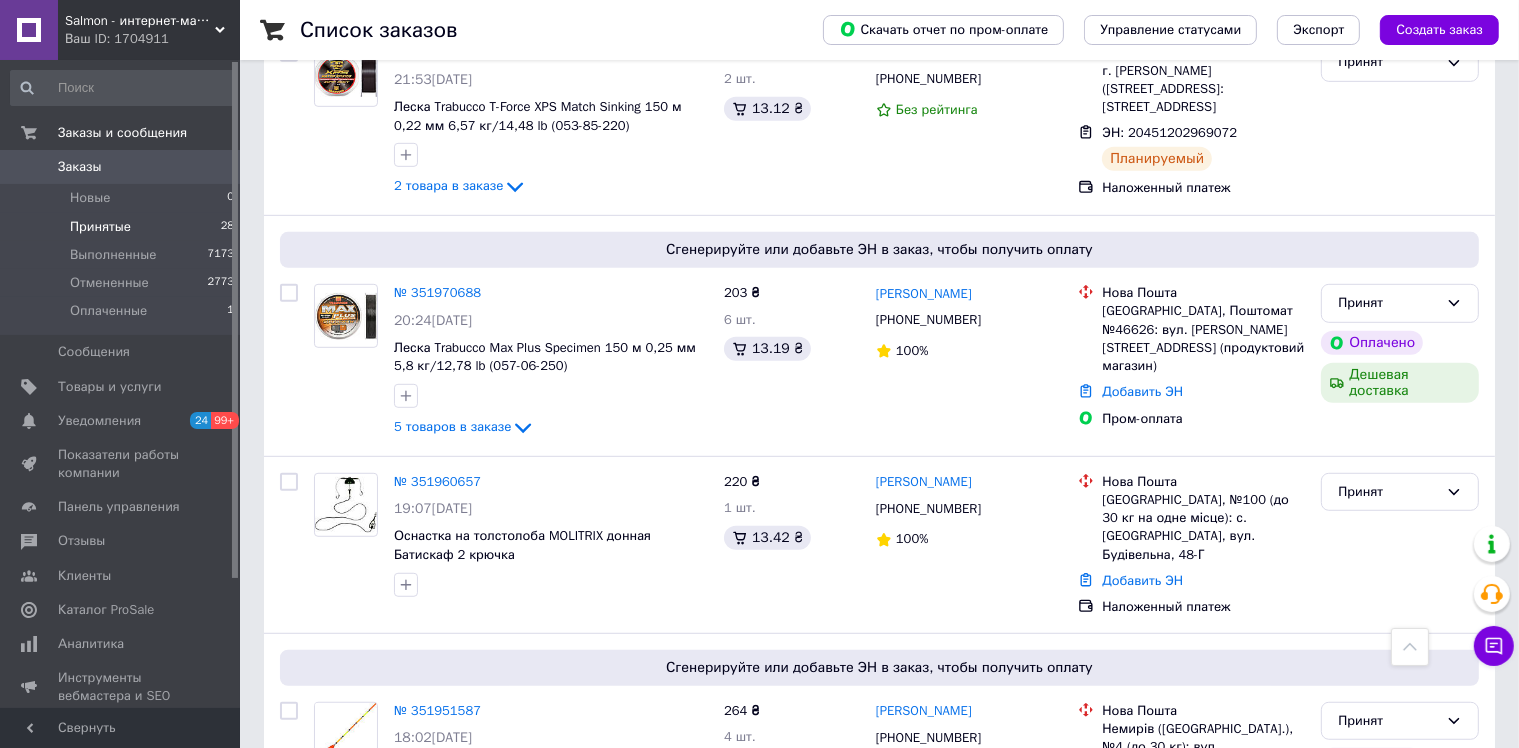 scroll, scrollTop: 1200, scrollLeft: 0, axis: vertical 